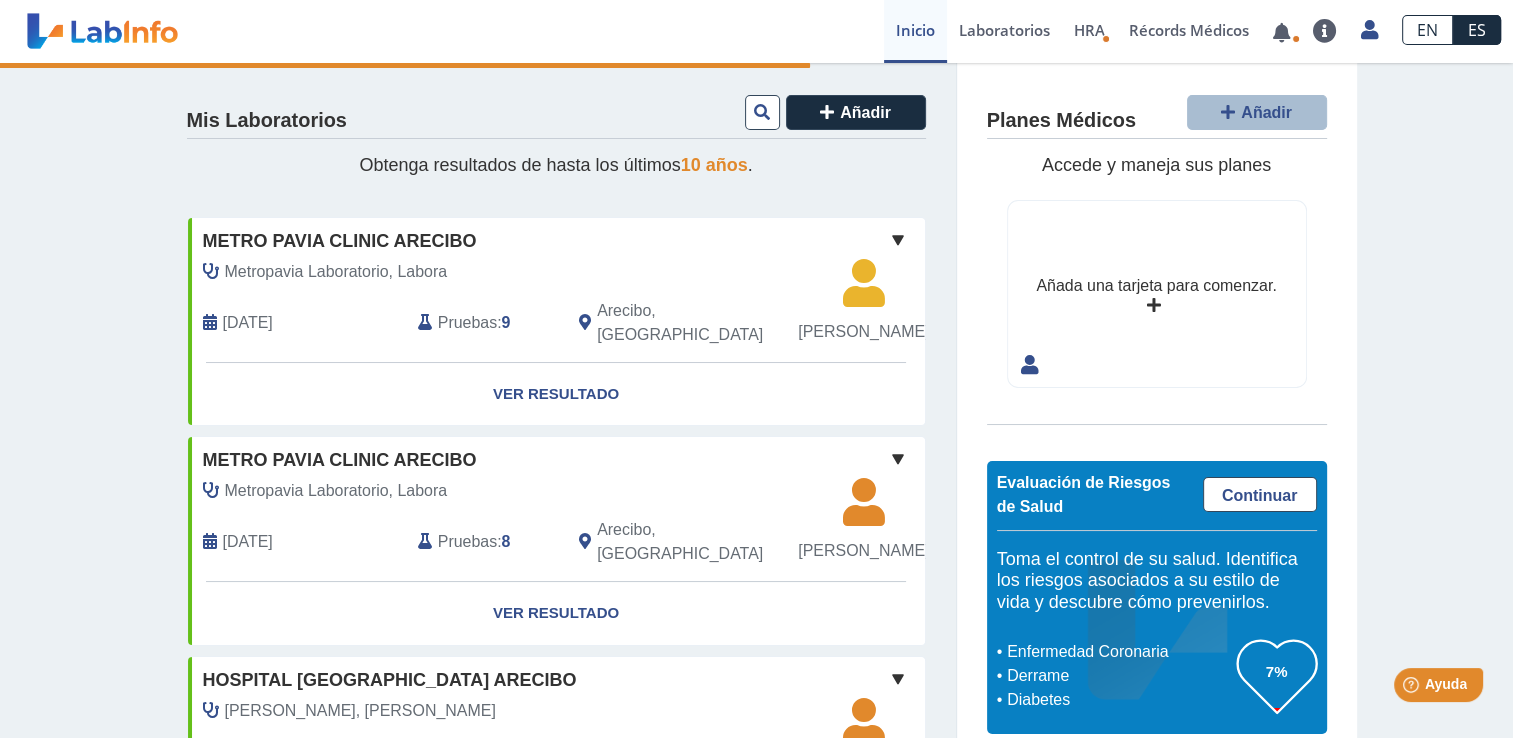 scroll, scrollTop: 0, scrollLeft: 0, axis: both 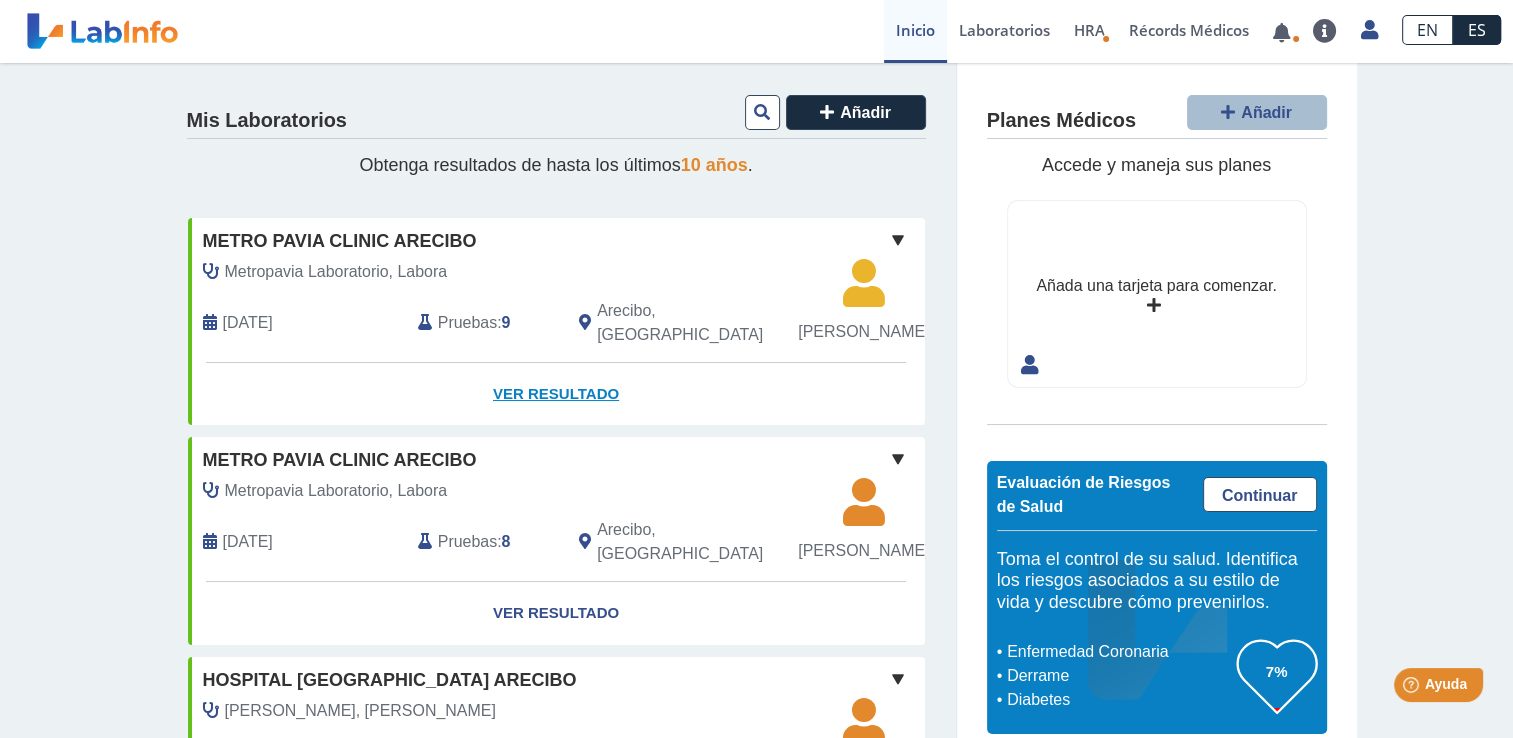 click on "Ver Resultado" 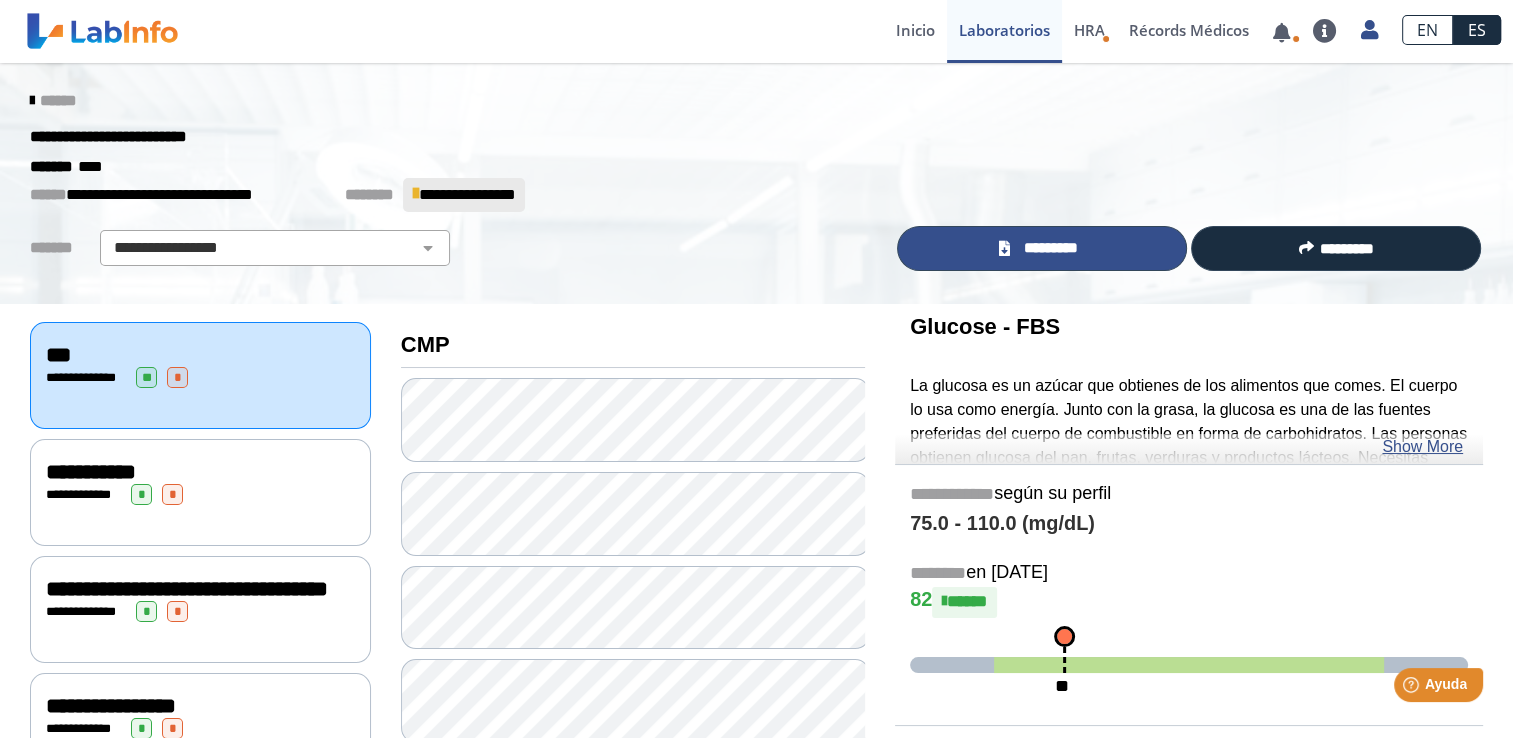 click on "*********" 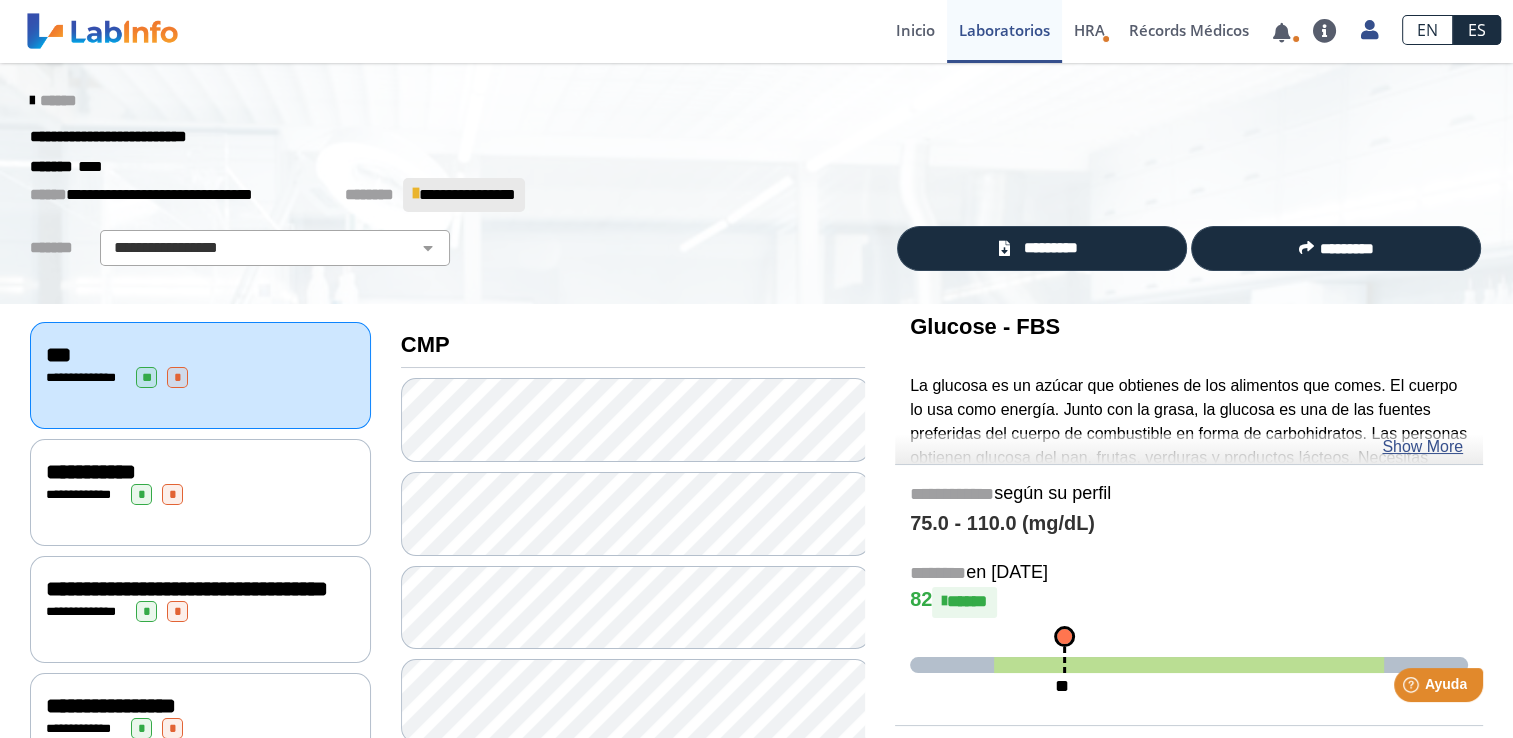 click 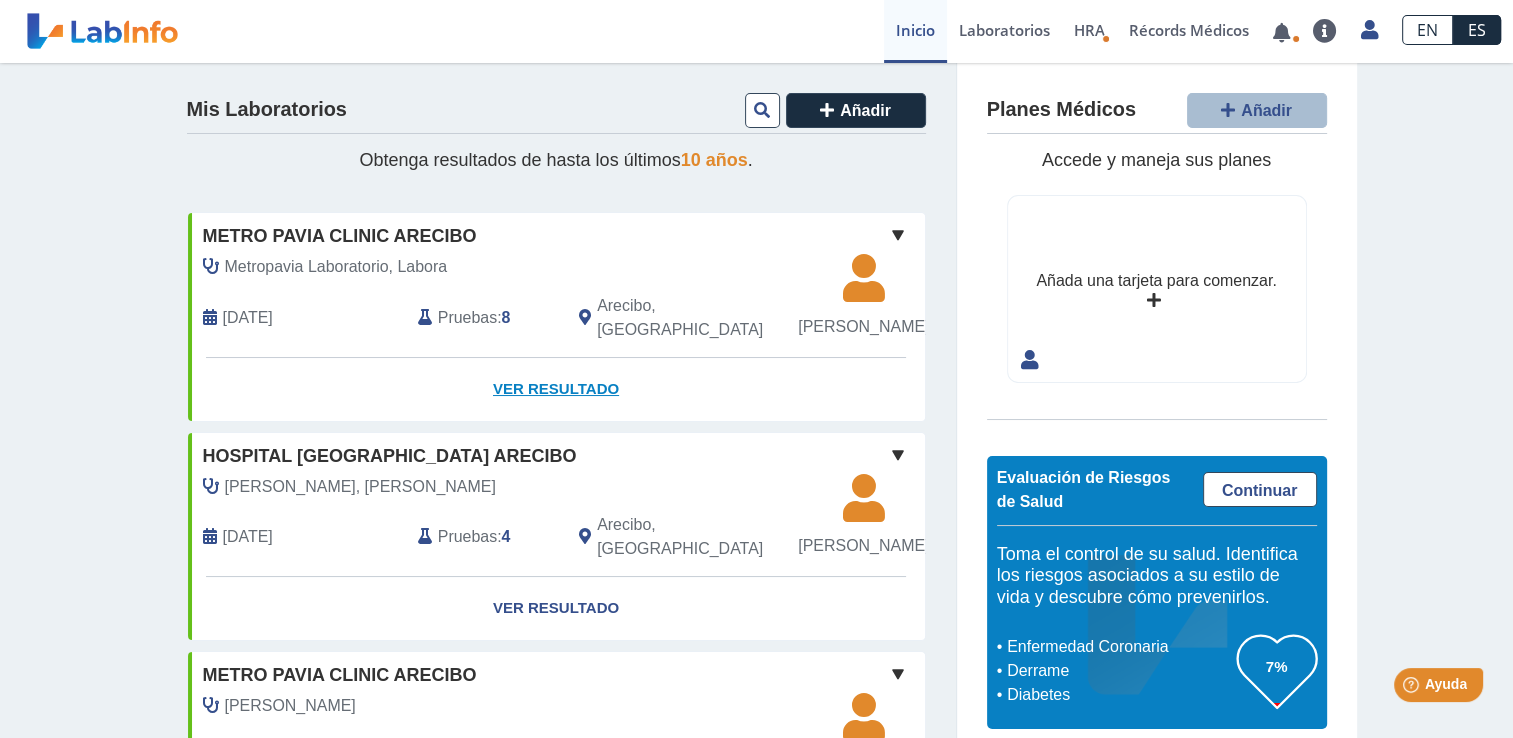 click on "Ver Resultado" 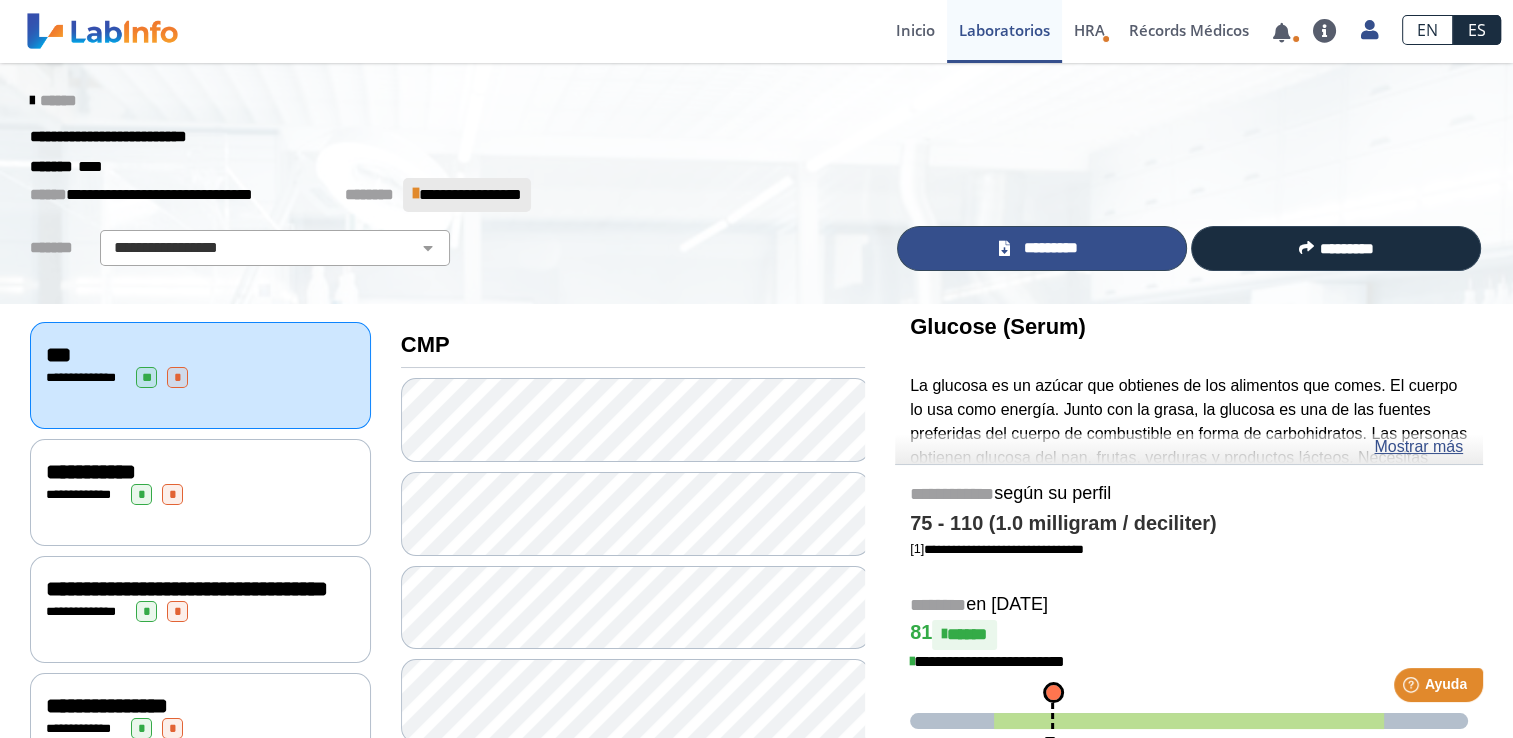 click on "*********" 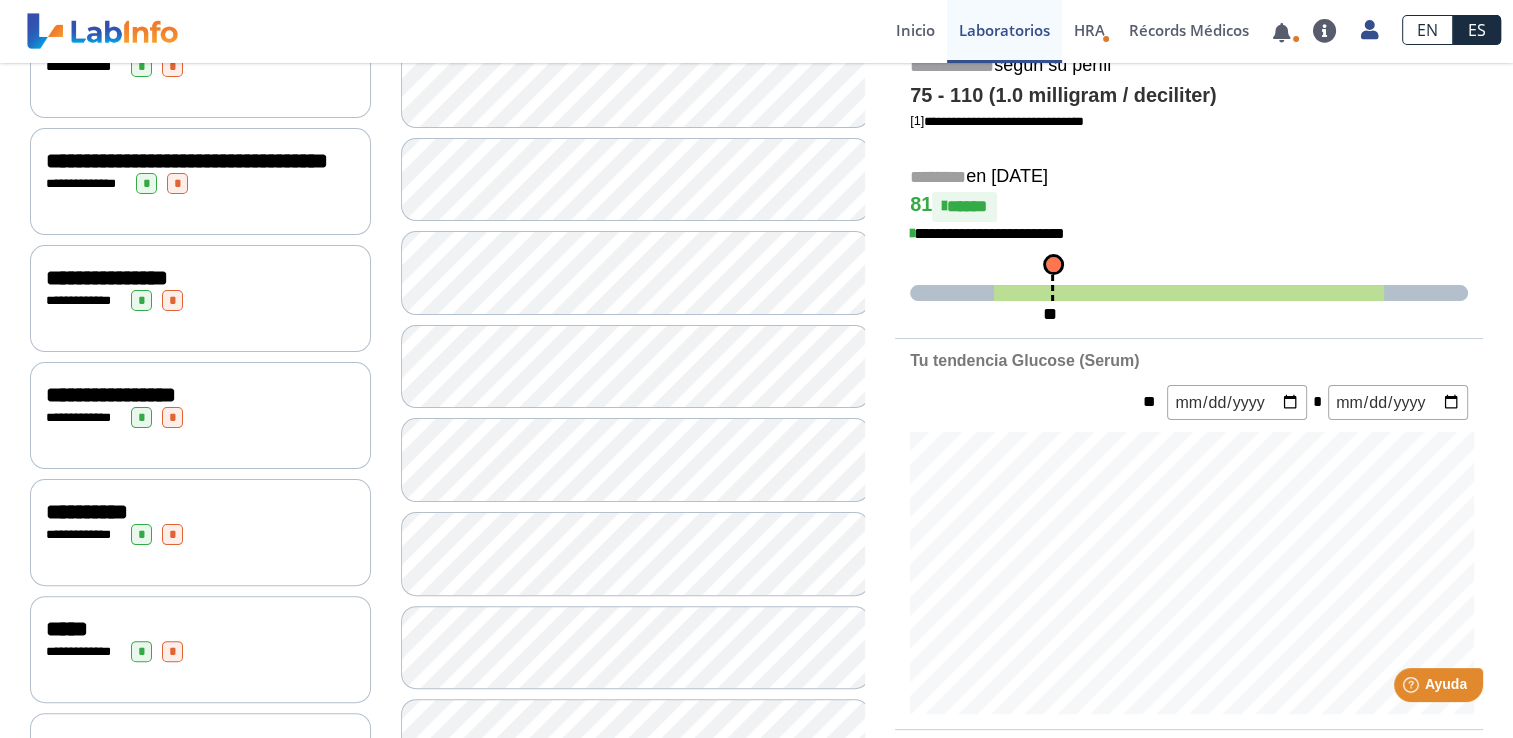scroll, scrollTop: 431, scrollLeft: 0, axis: vertical 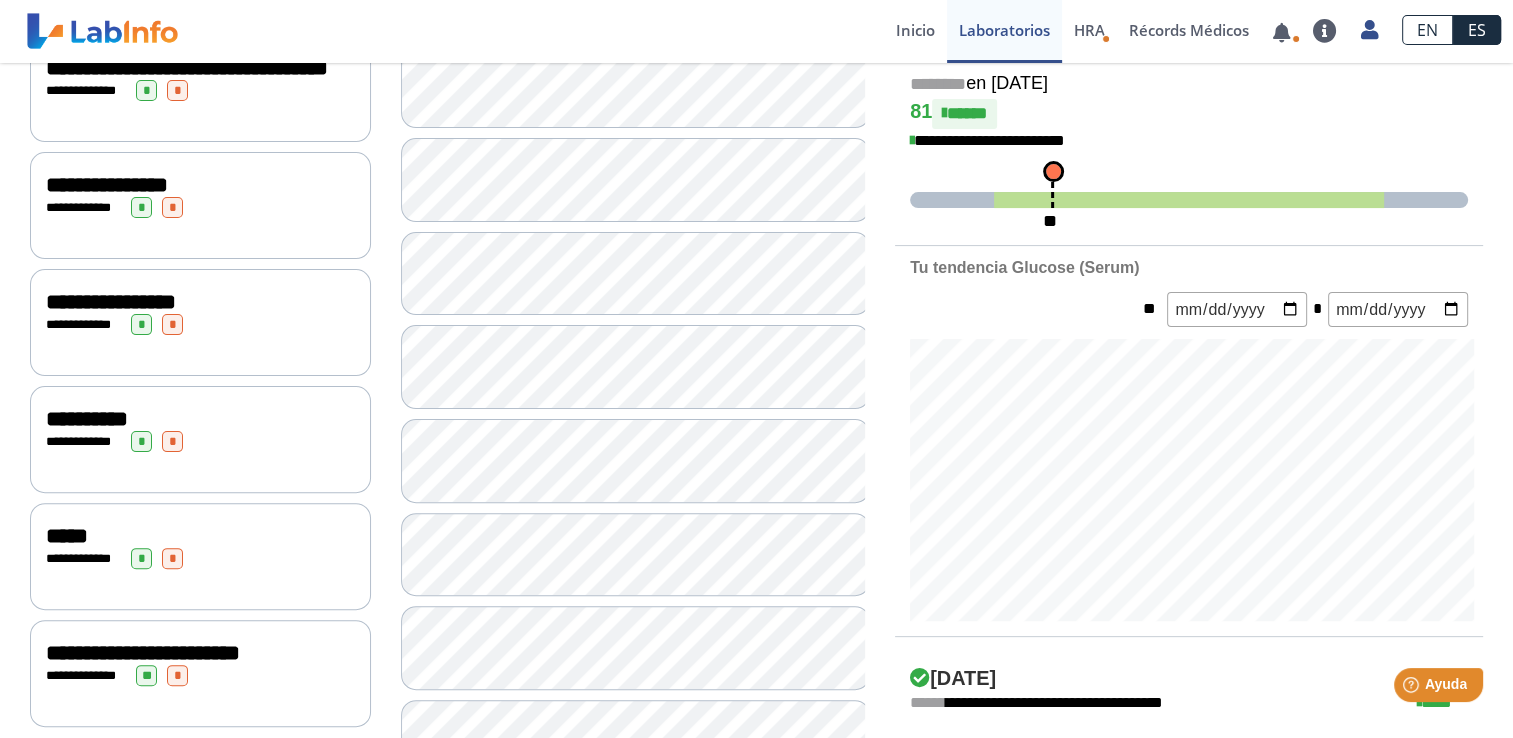 click on "**********" 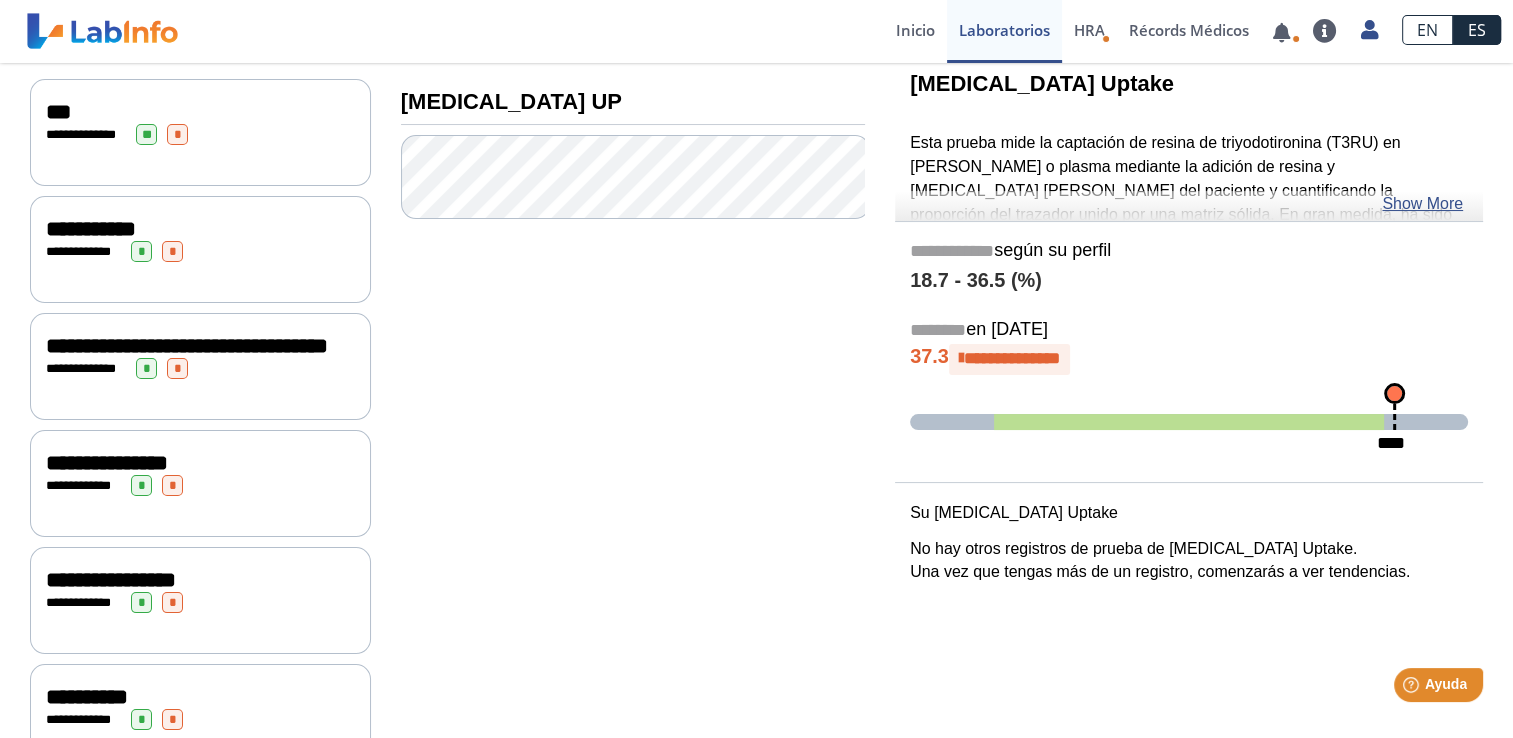 scroll, scrollTop: 241, scrollLeft: 0, axis: vertical 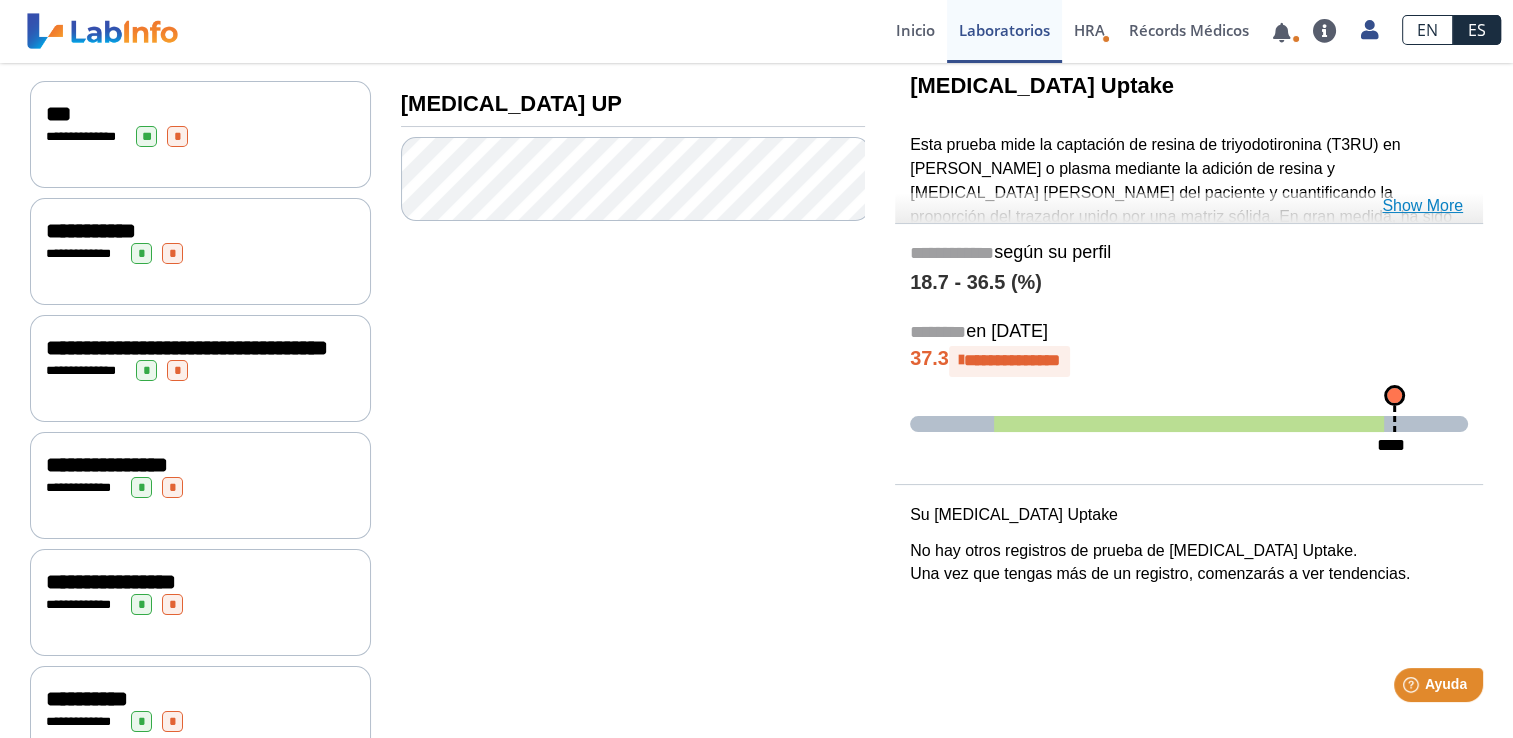 click on "Show More" 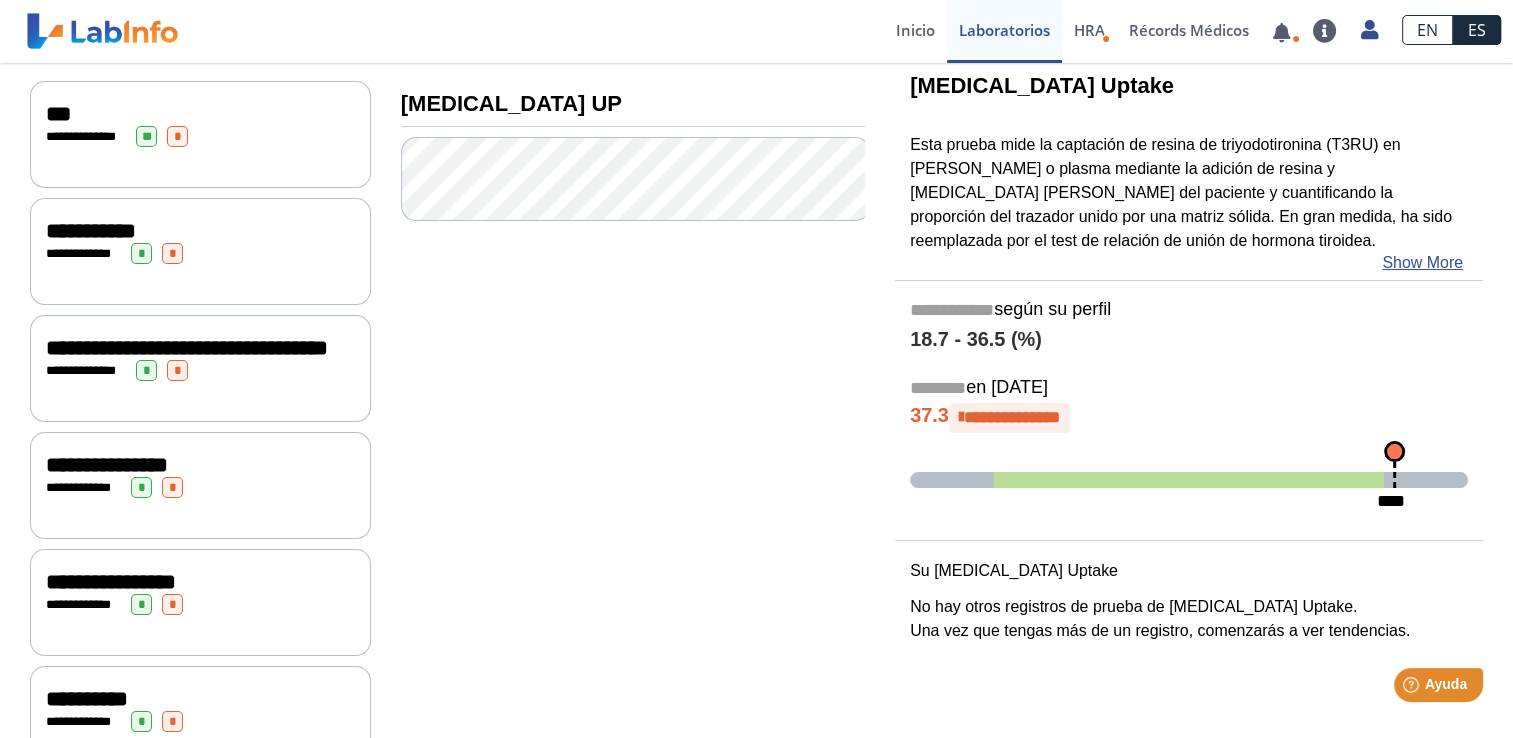 click on "**********" 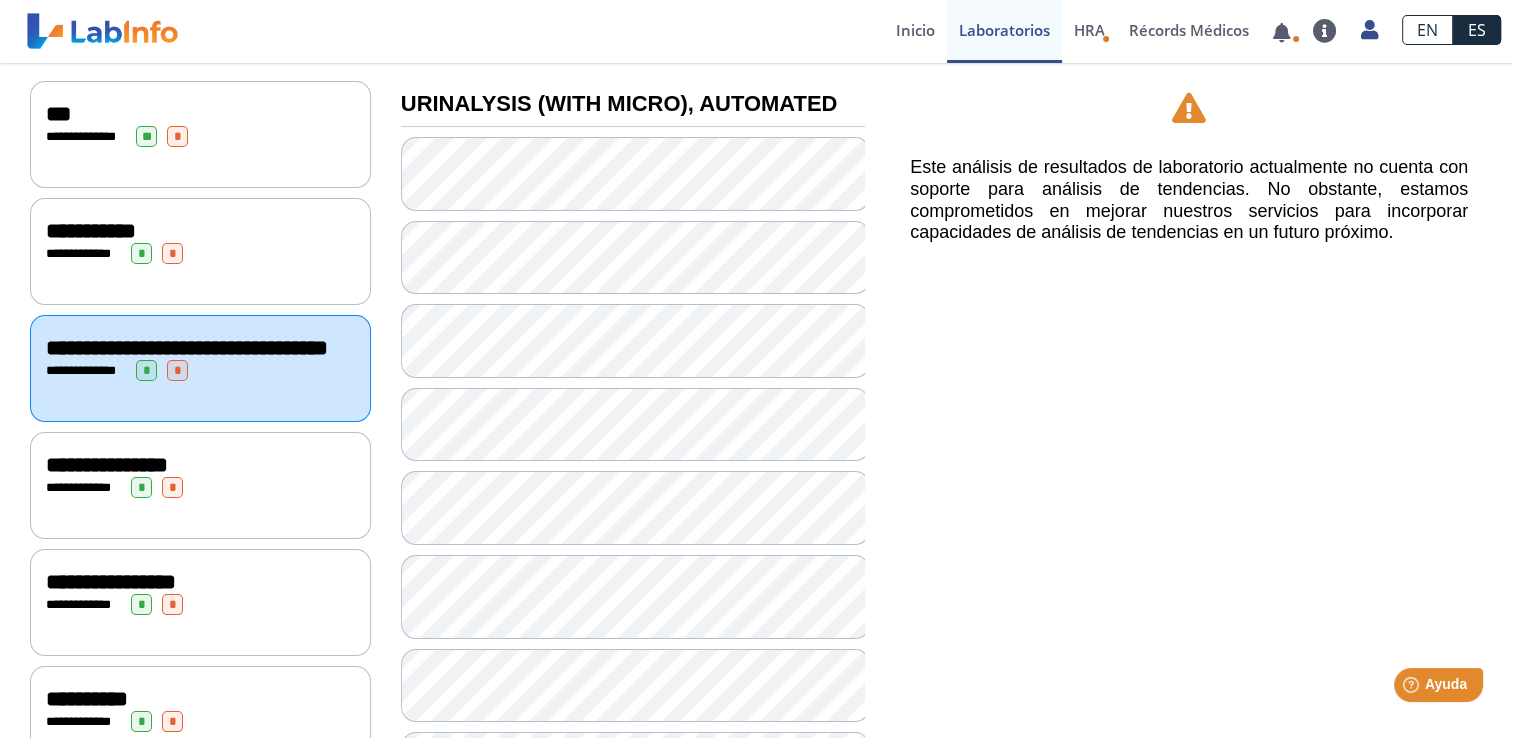 click on "**********" 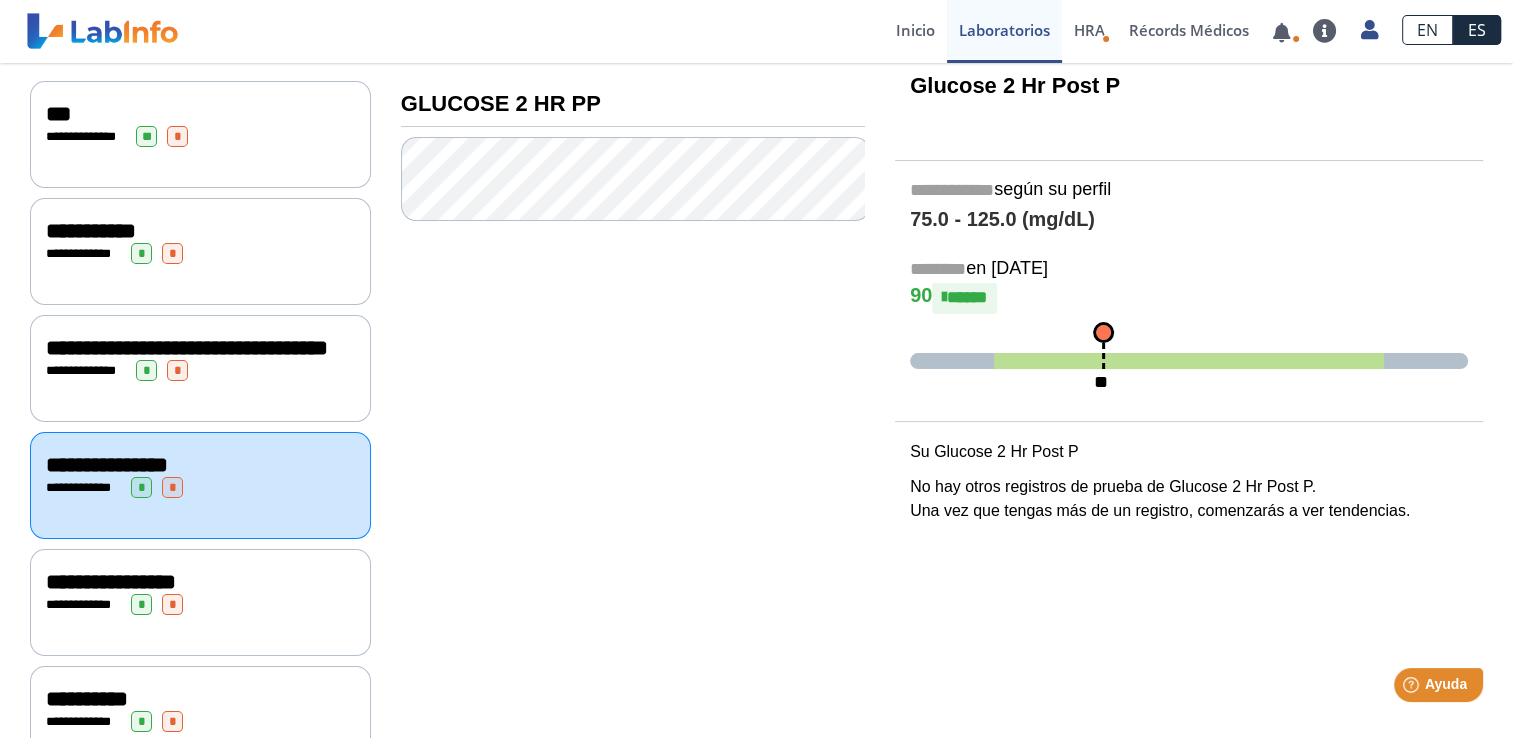 click on "**********" 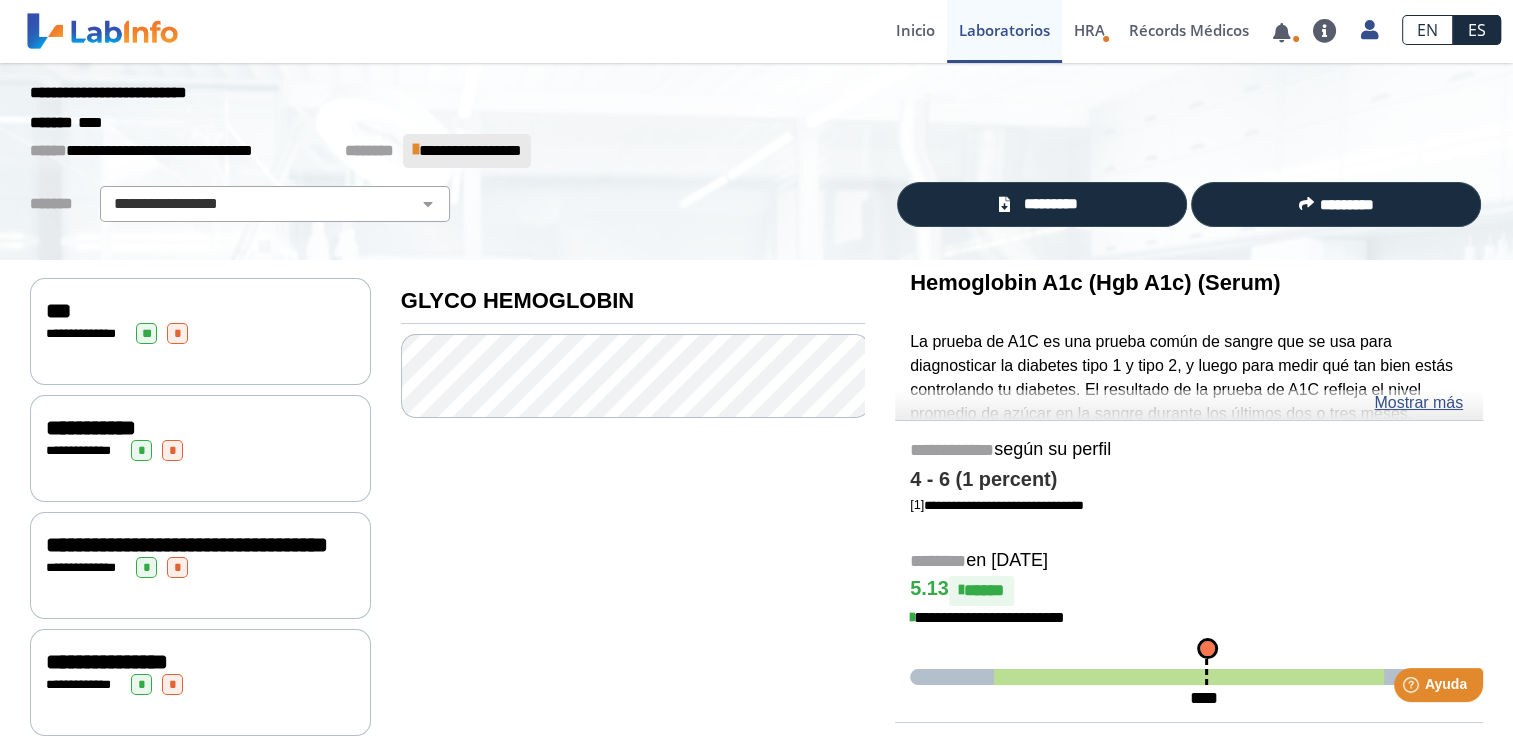 scroll, scrollTop: 12, scrollLeft: 0, axis: vertical 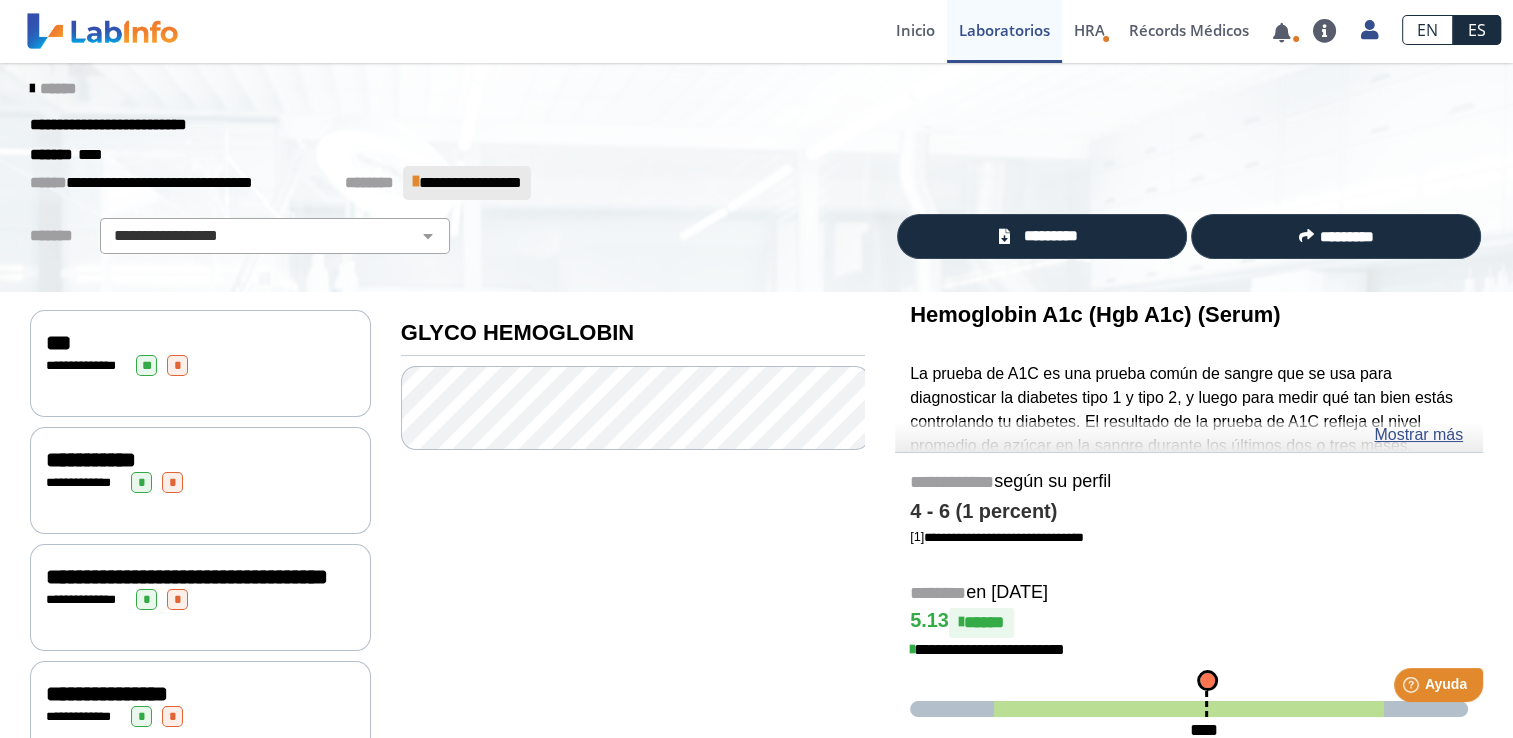 click on "**********" 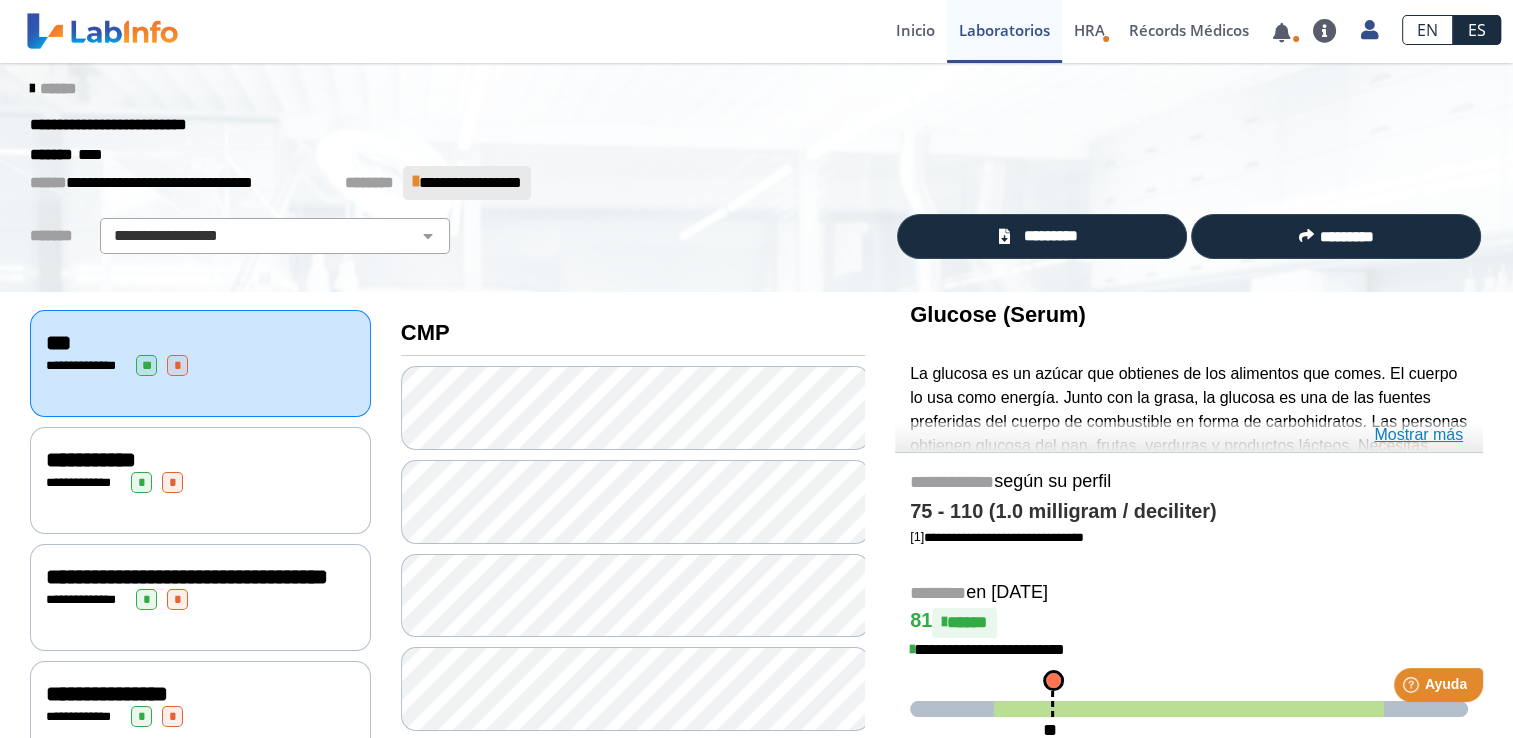 click on "Mostrar más" 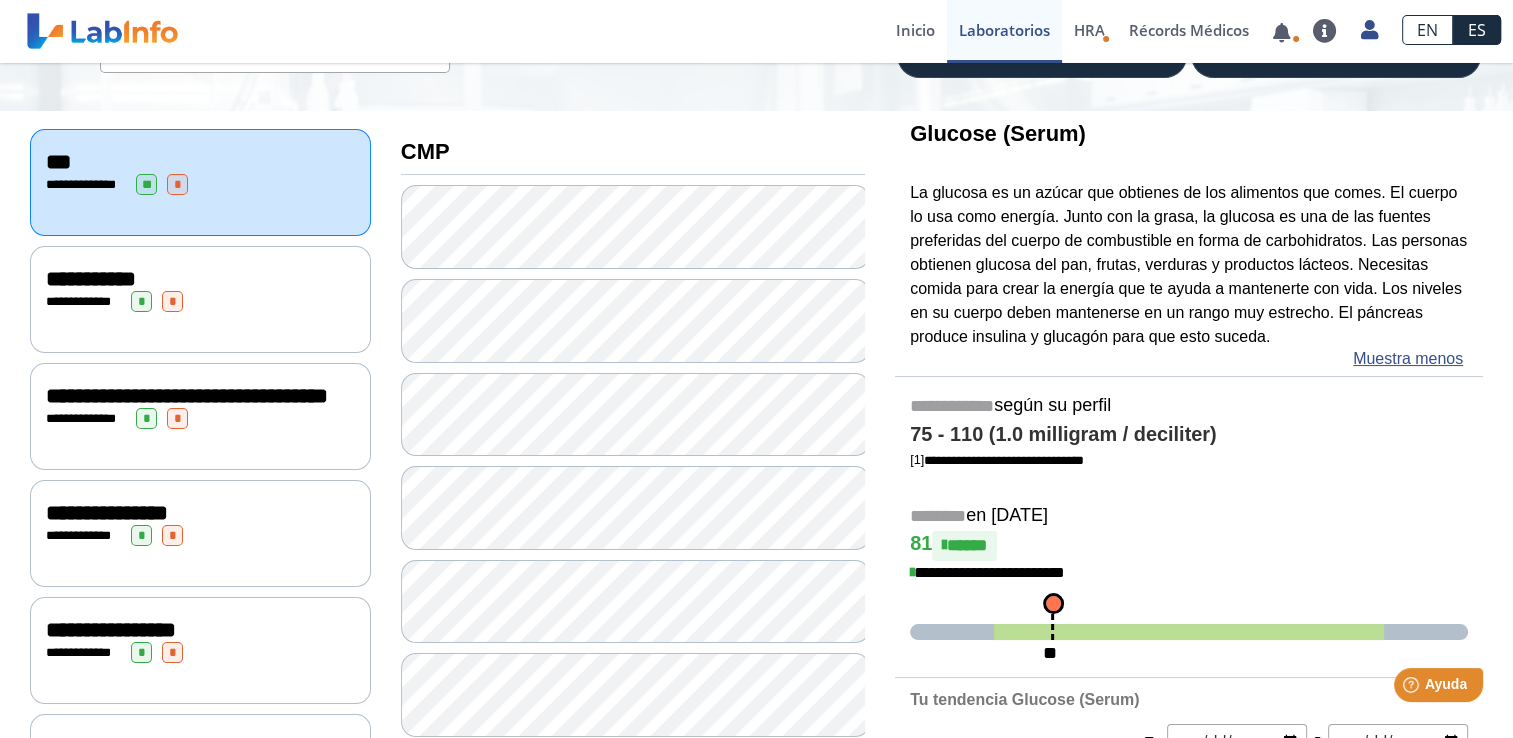 scroll, scrollTop: 248, scrollLeft: 0, axis: vertical 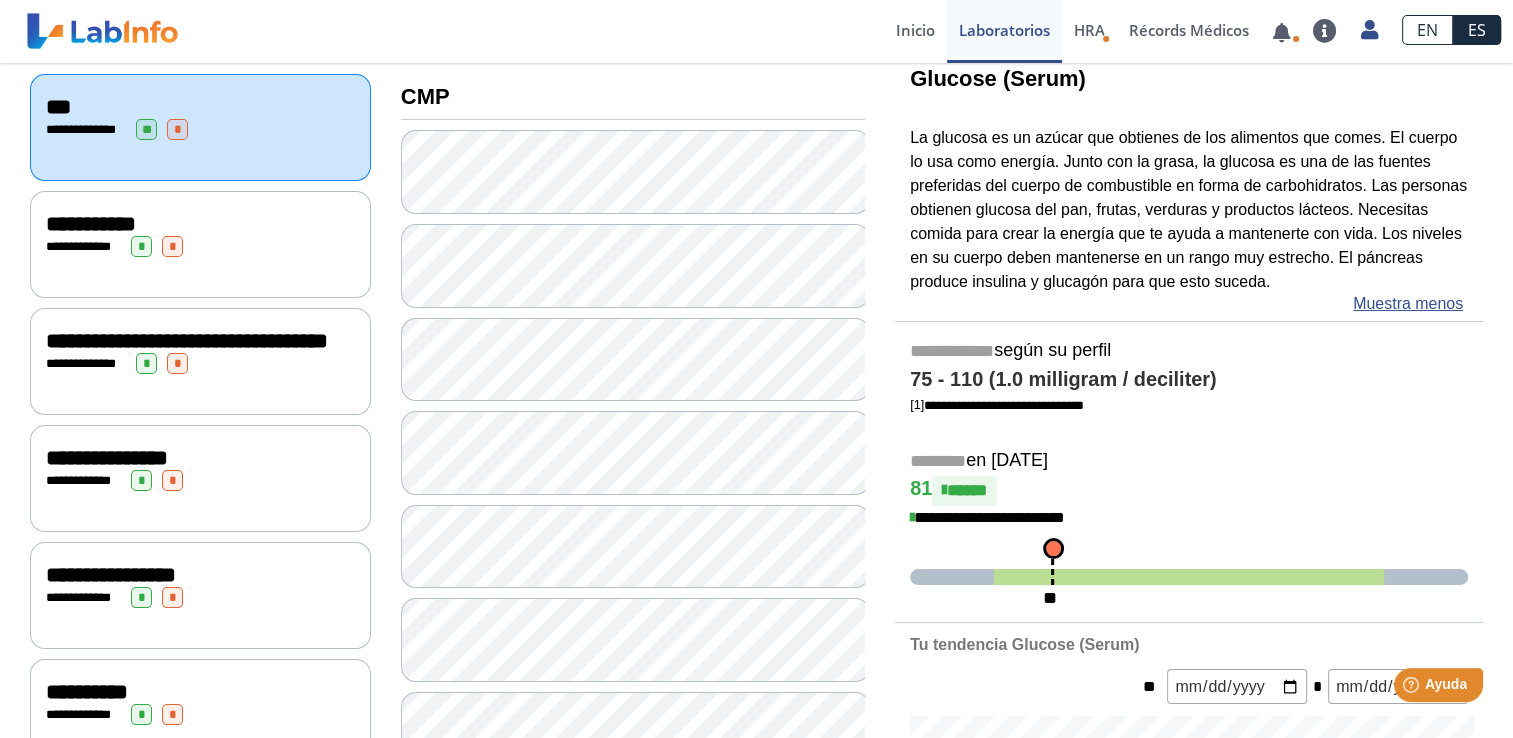 click on "**********" 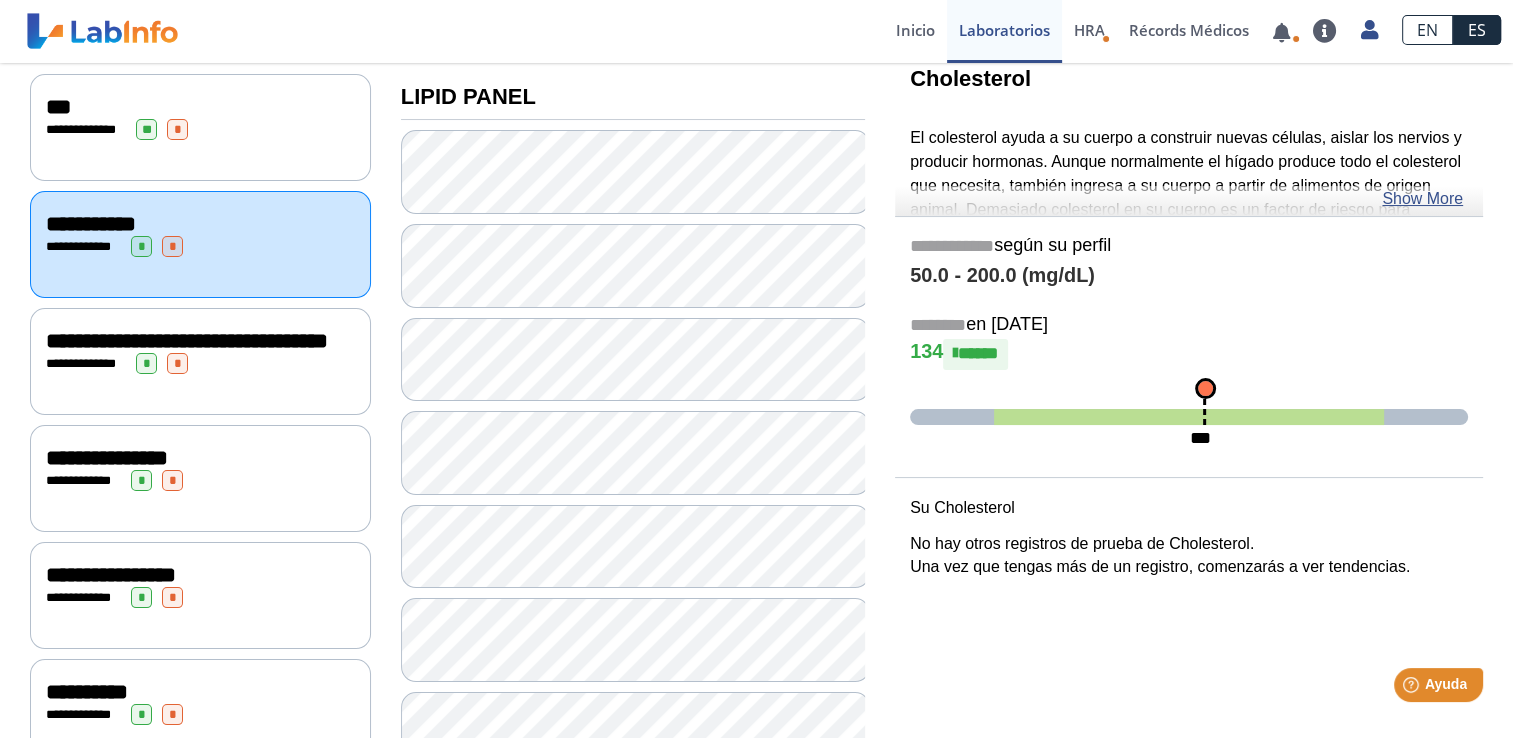 click on "**********" 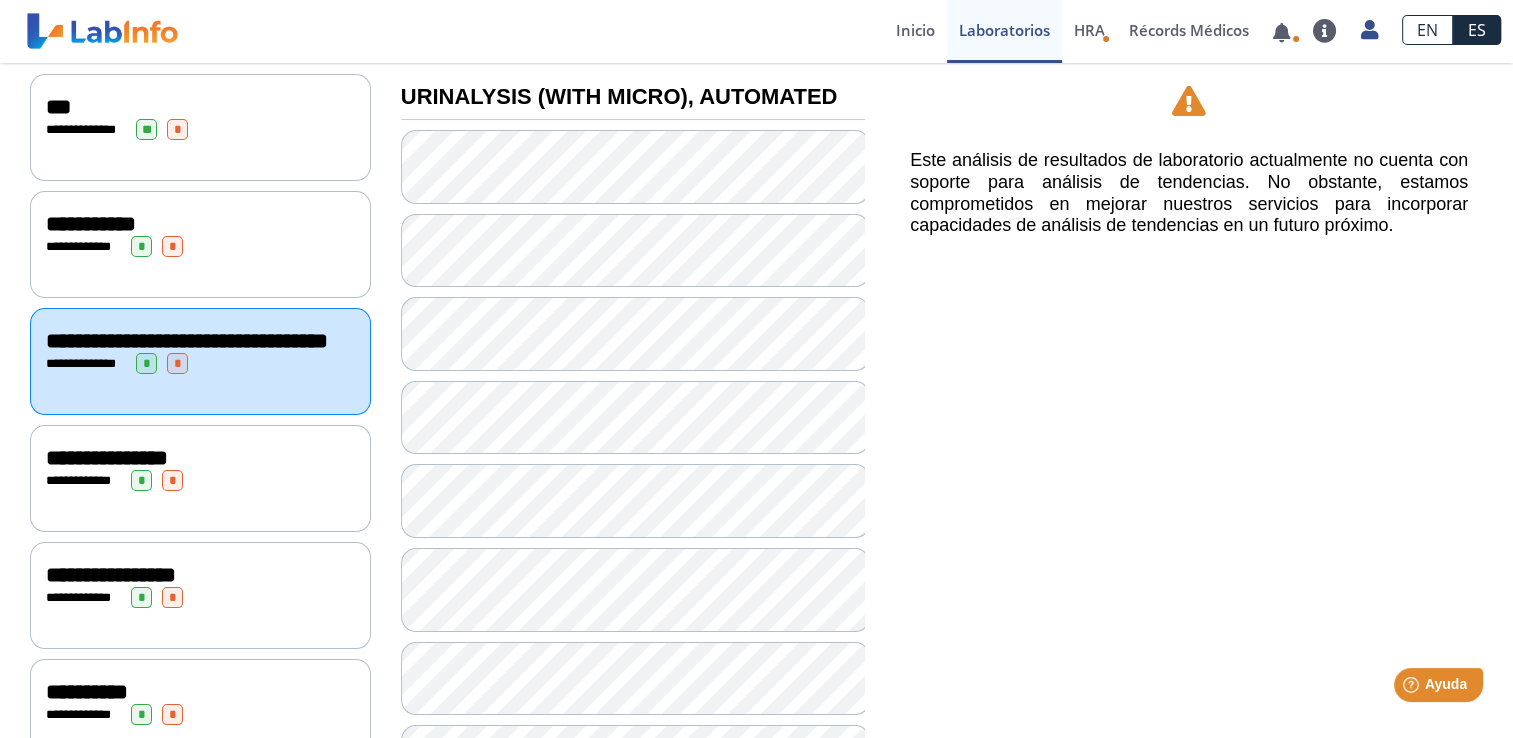 click on "**********" 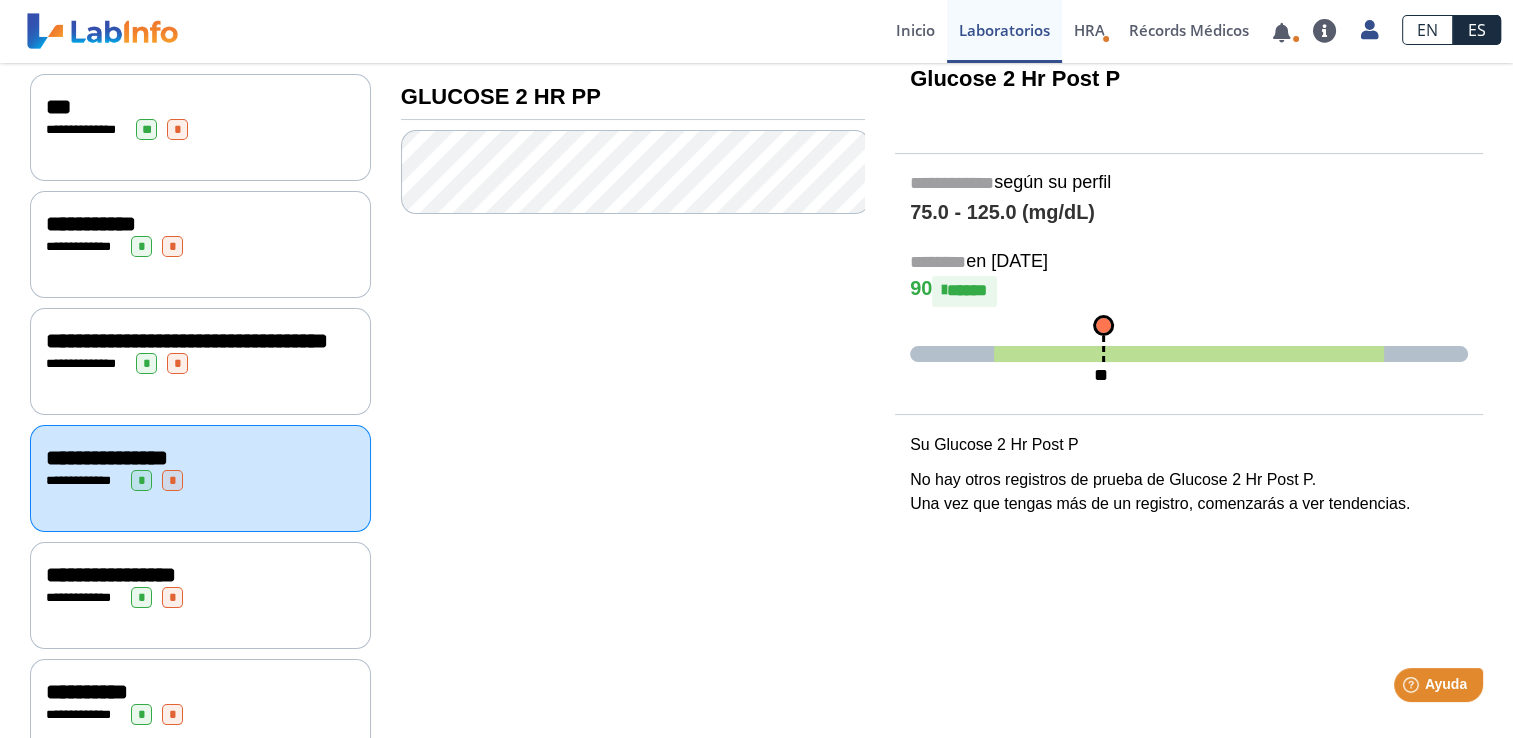 click on "**********" 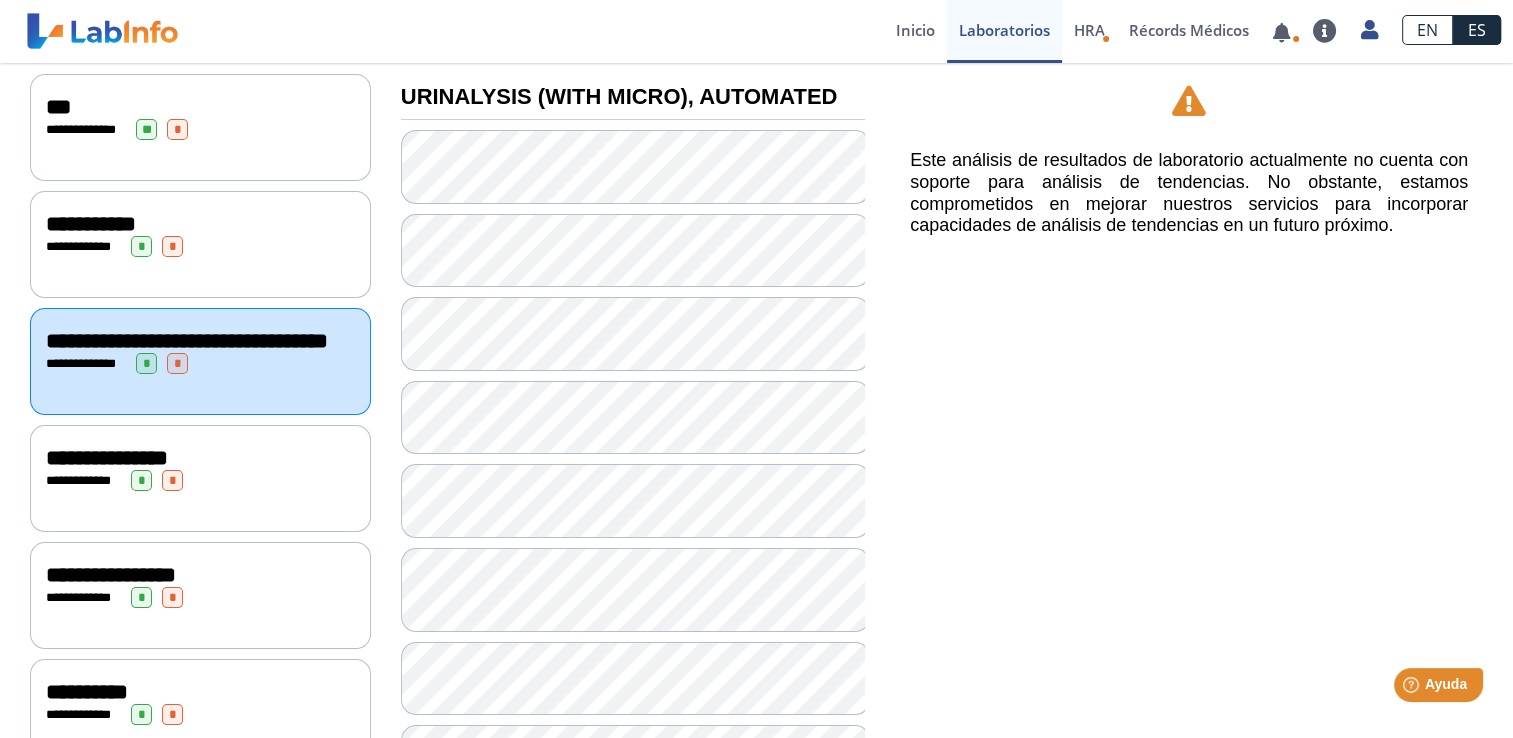 click on "**********" 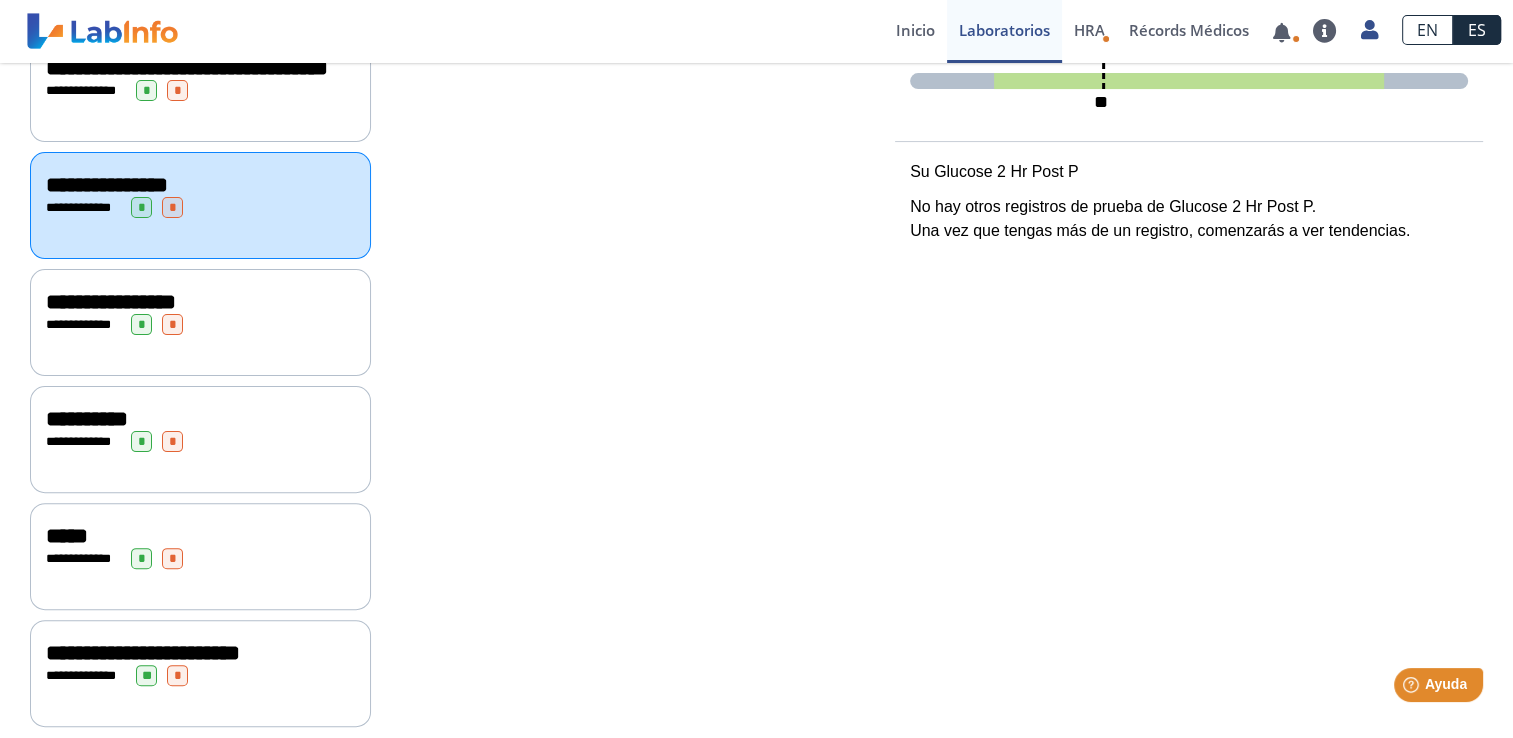 scroll, scrollTop: 524, scrollLeft: 0, axis: vertical 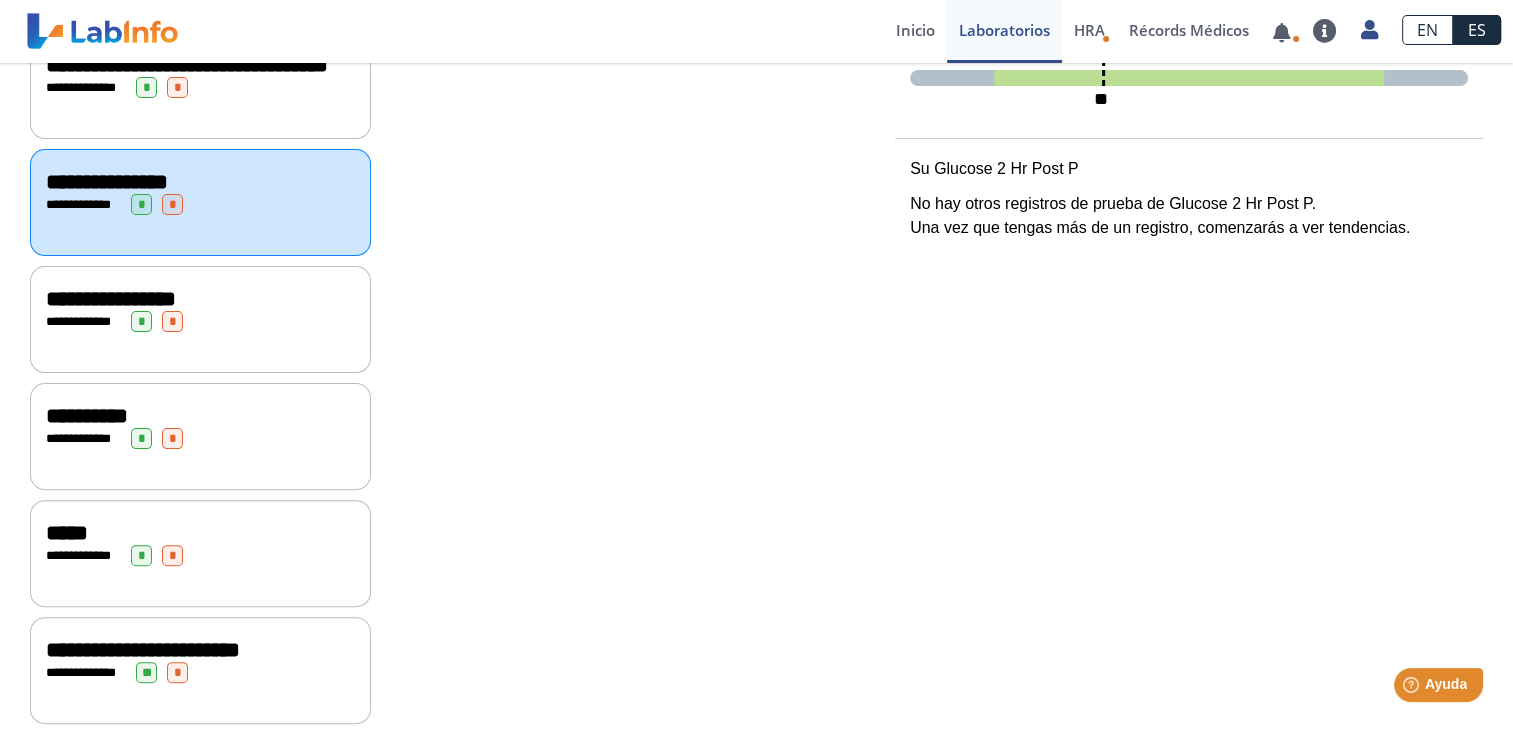 click on "**********" 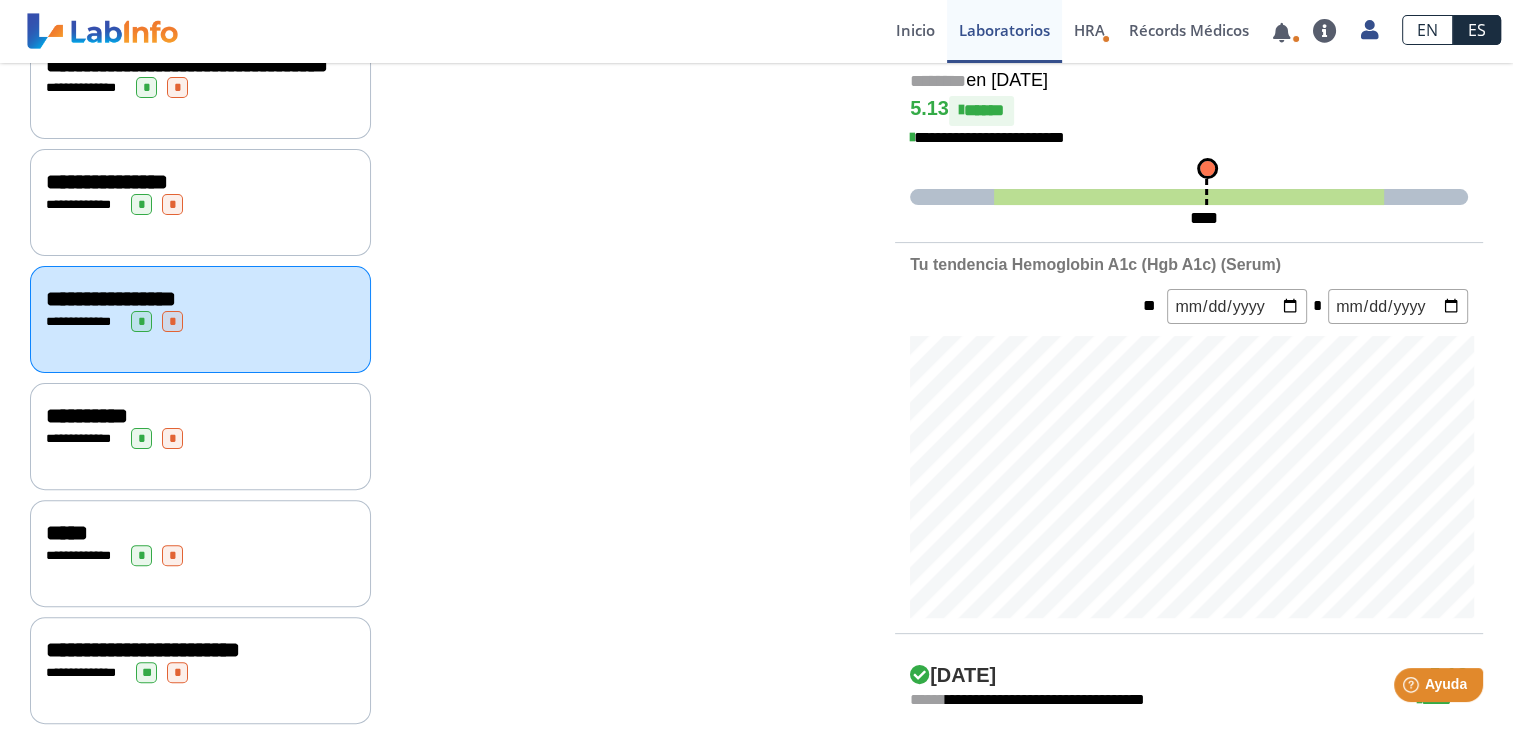 click on "**********" 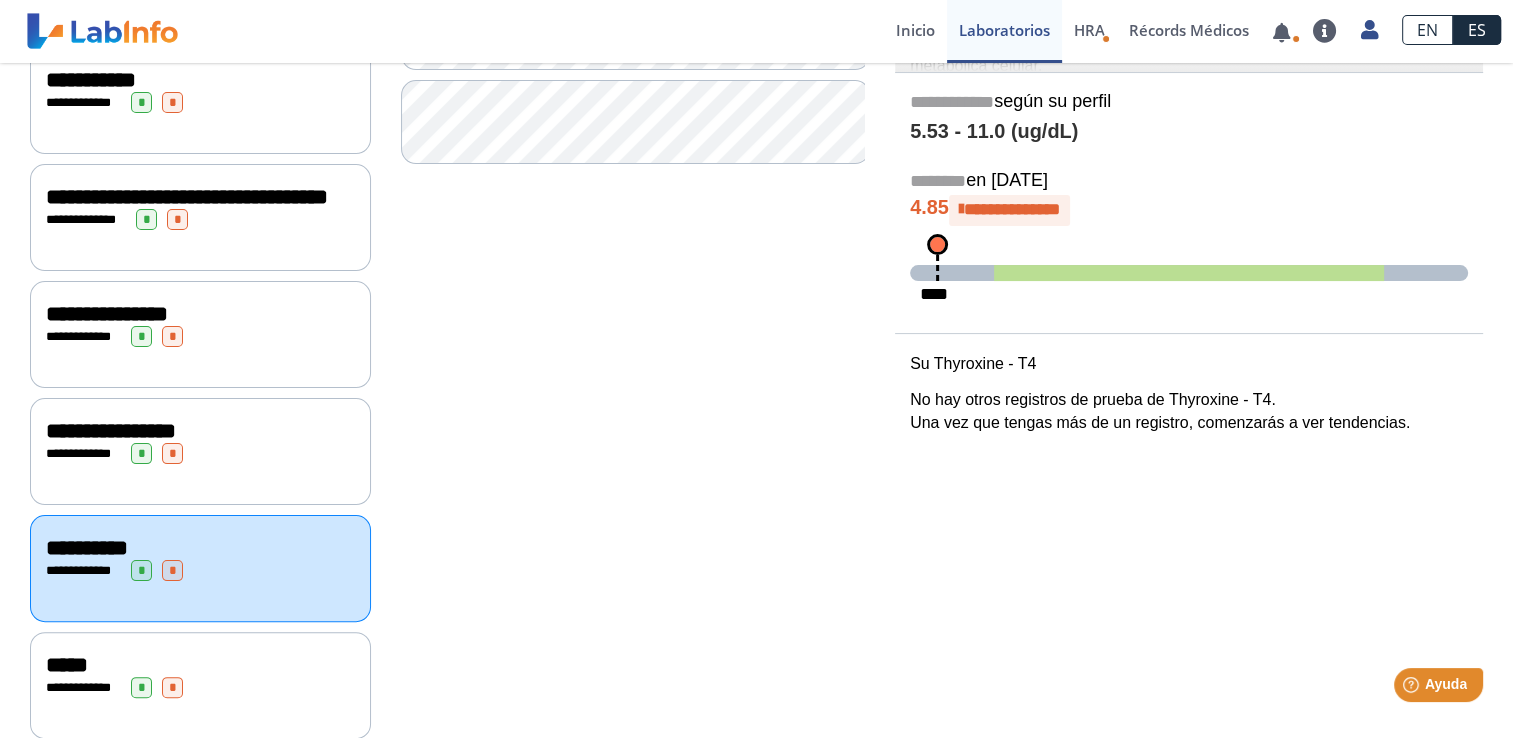 scroll, scrollTop: 377, scrollLeft: 0, axis: vertical 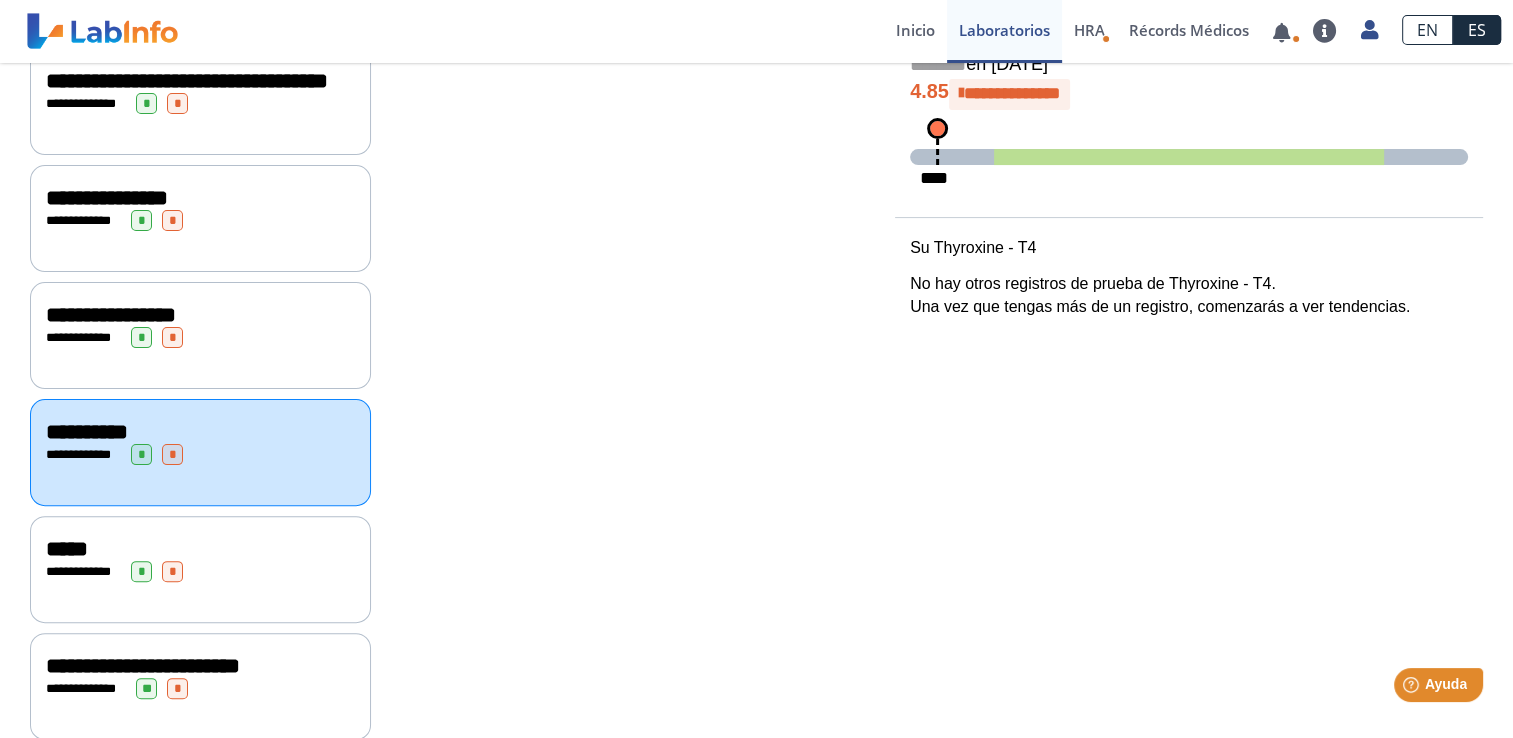 click on "**********" 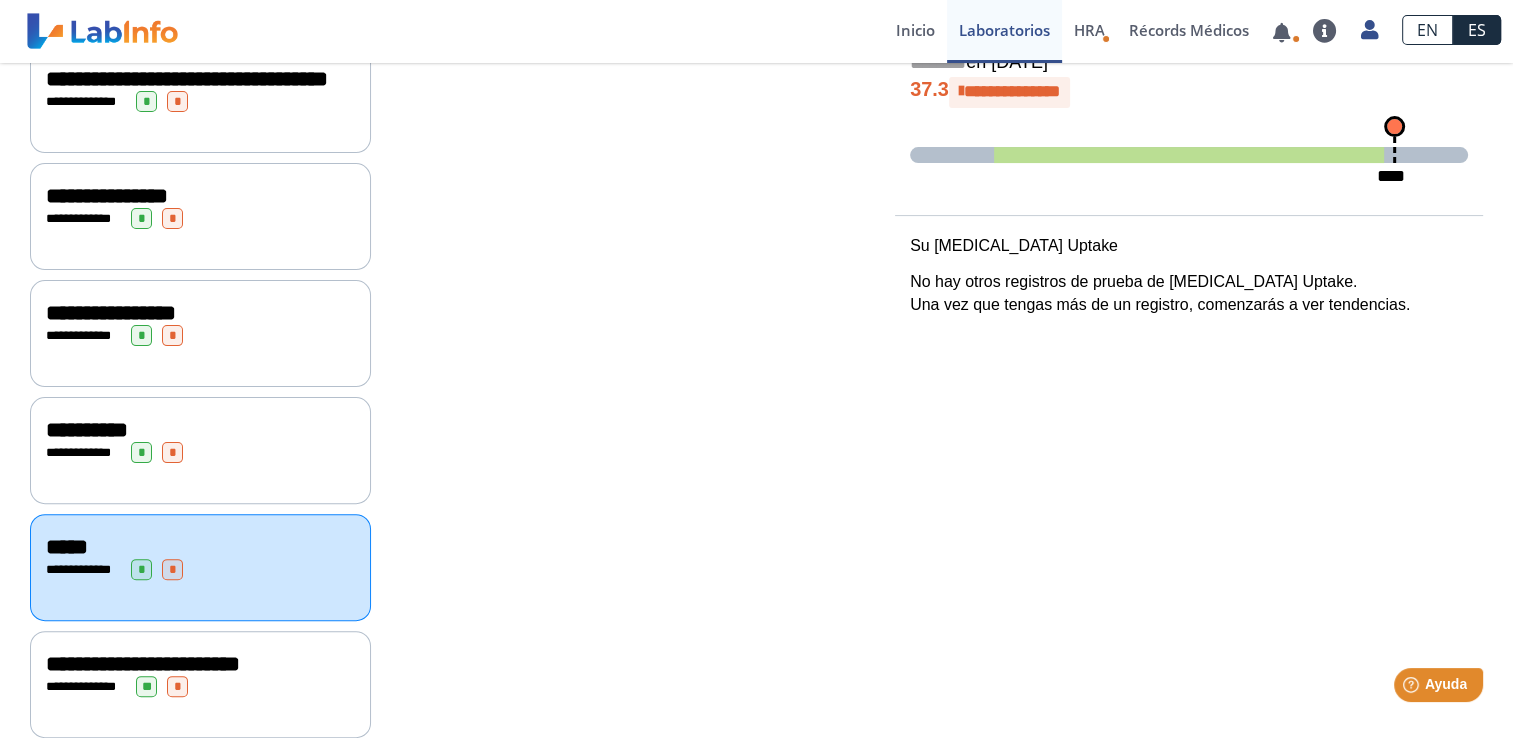 scroll, scrollTop: 552, scrollLeft: 0, axis: vertical 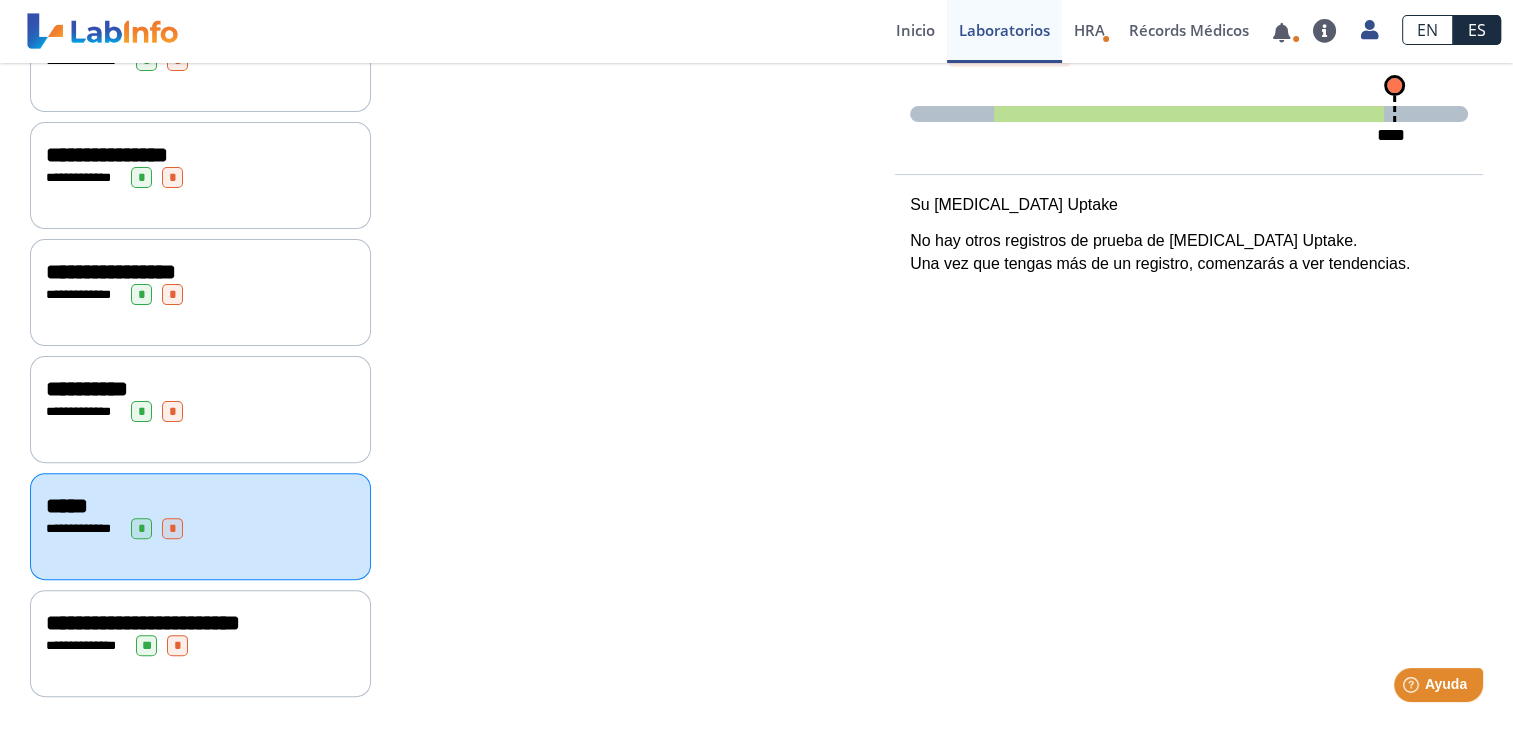 click on "**********" 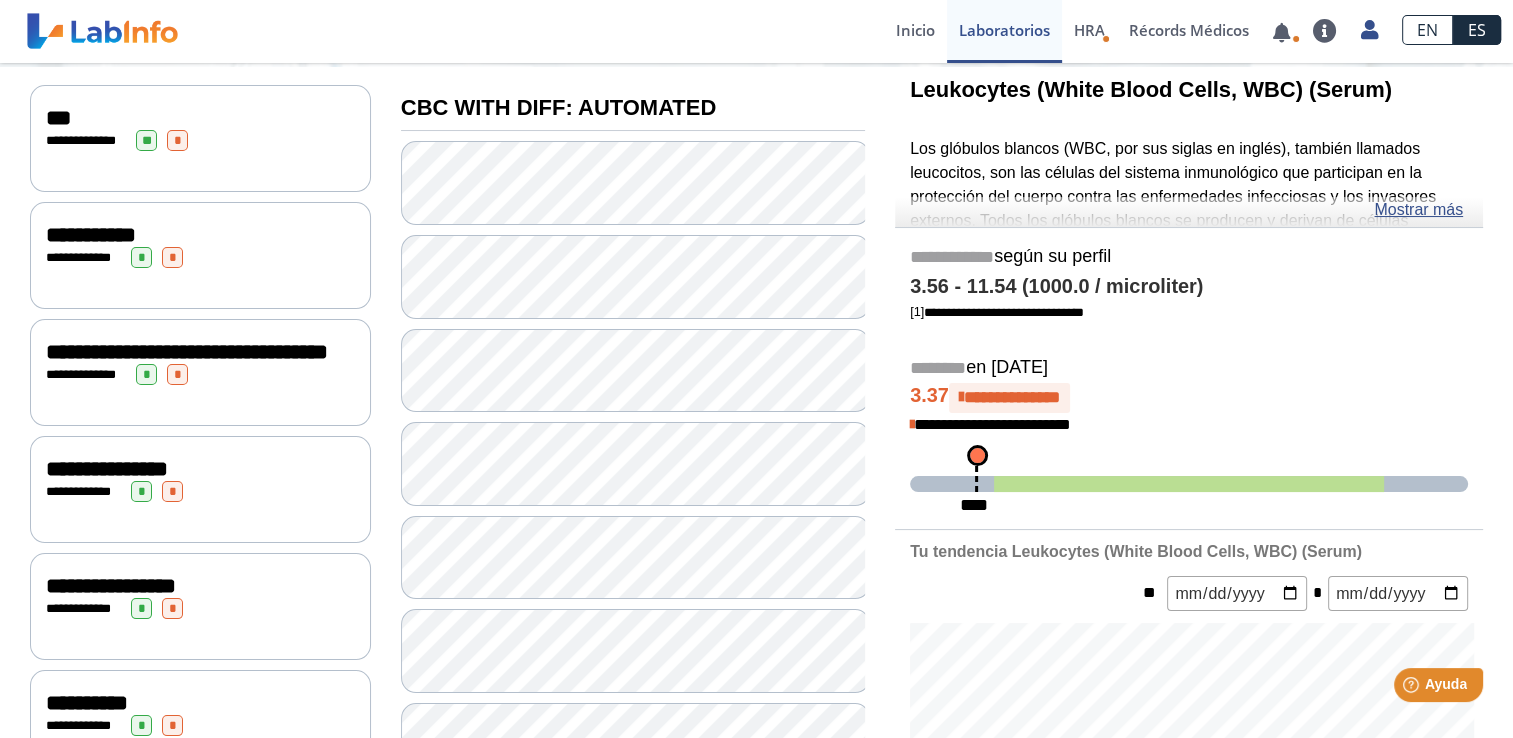 scroll, scrollTop: 228, scrollLeft: 0, axis: vertical 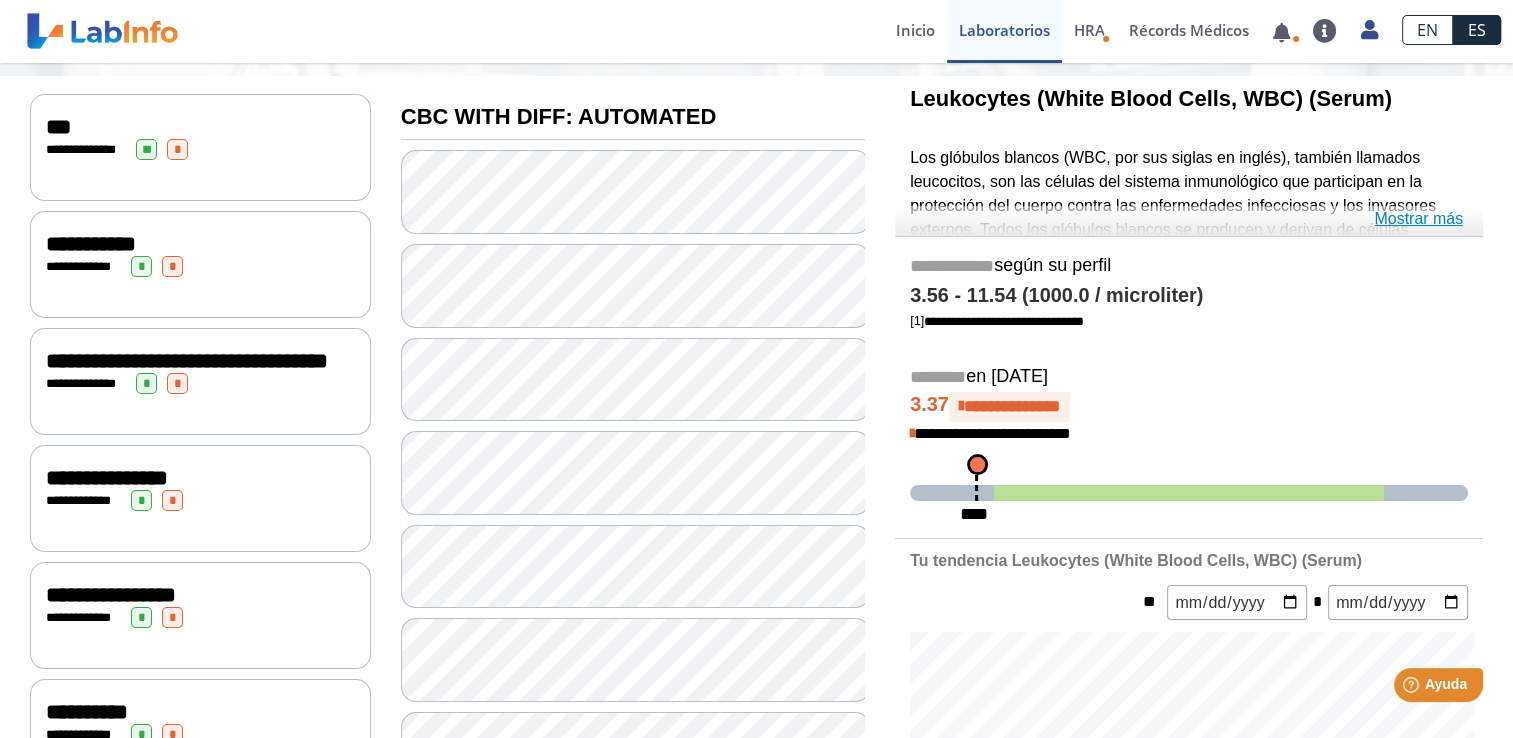 click on "Mostrar más" 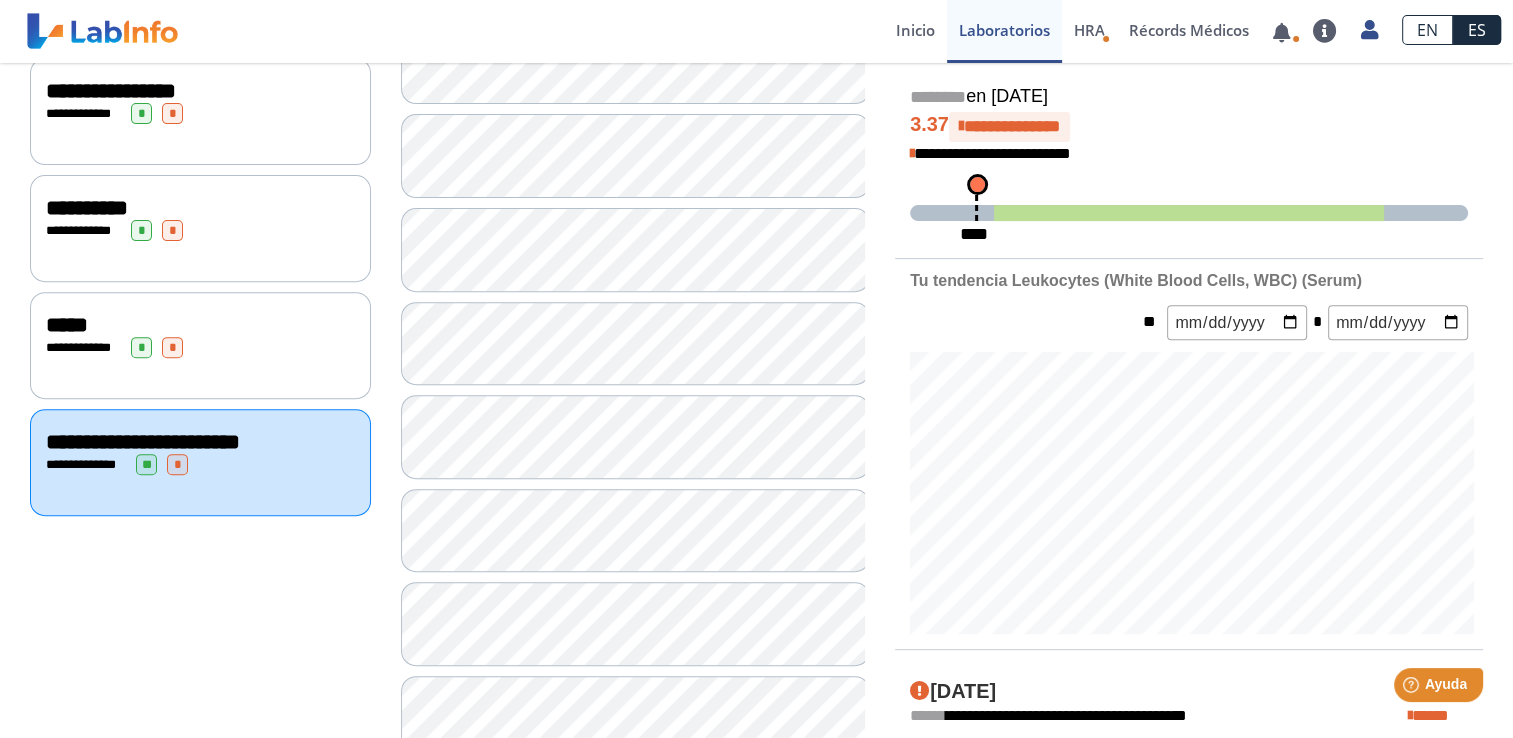 scroll, scrollTop: 0, scrollLeft: 0, axis: both 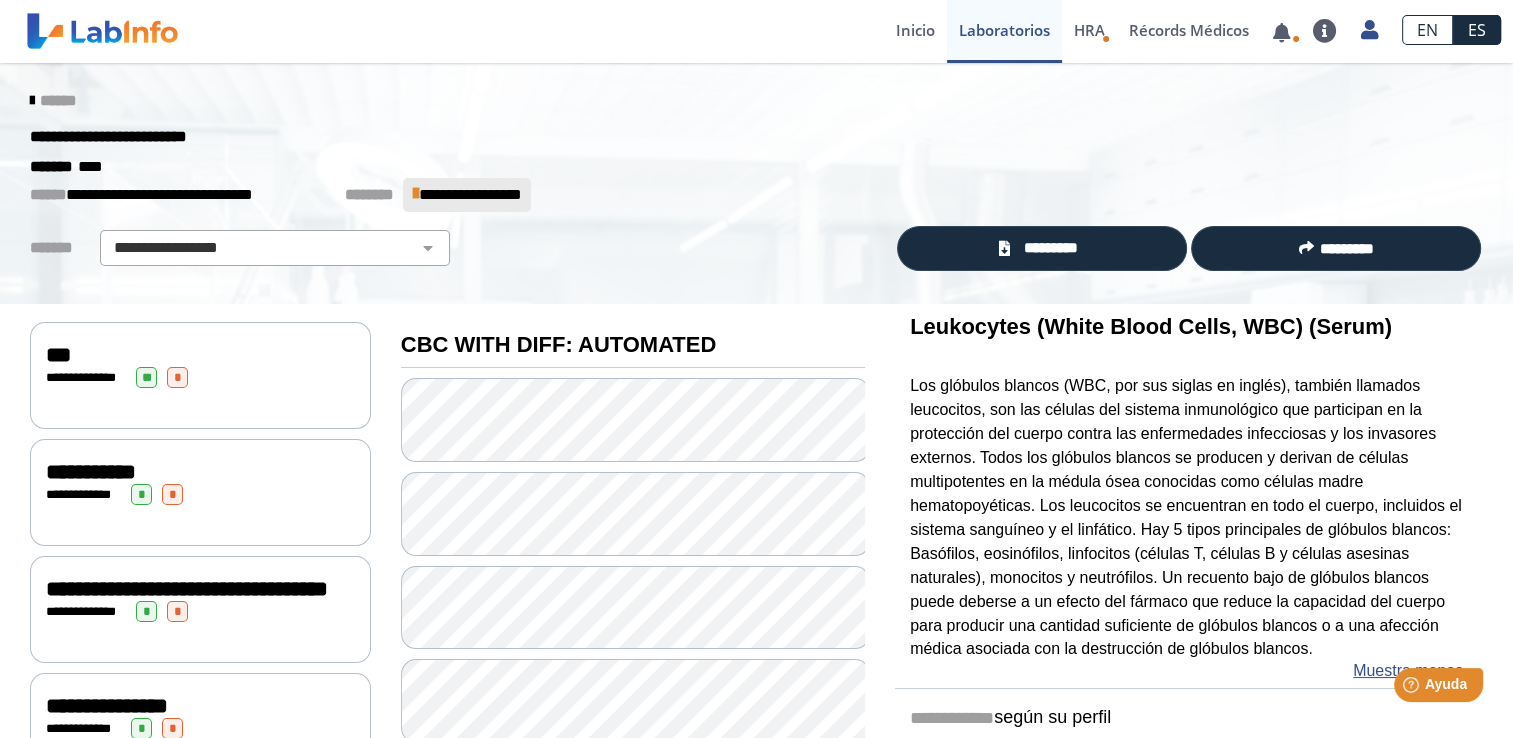 click 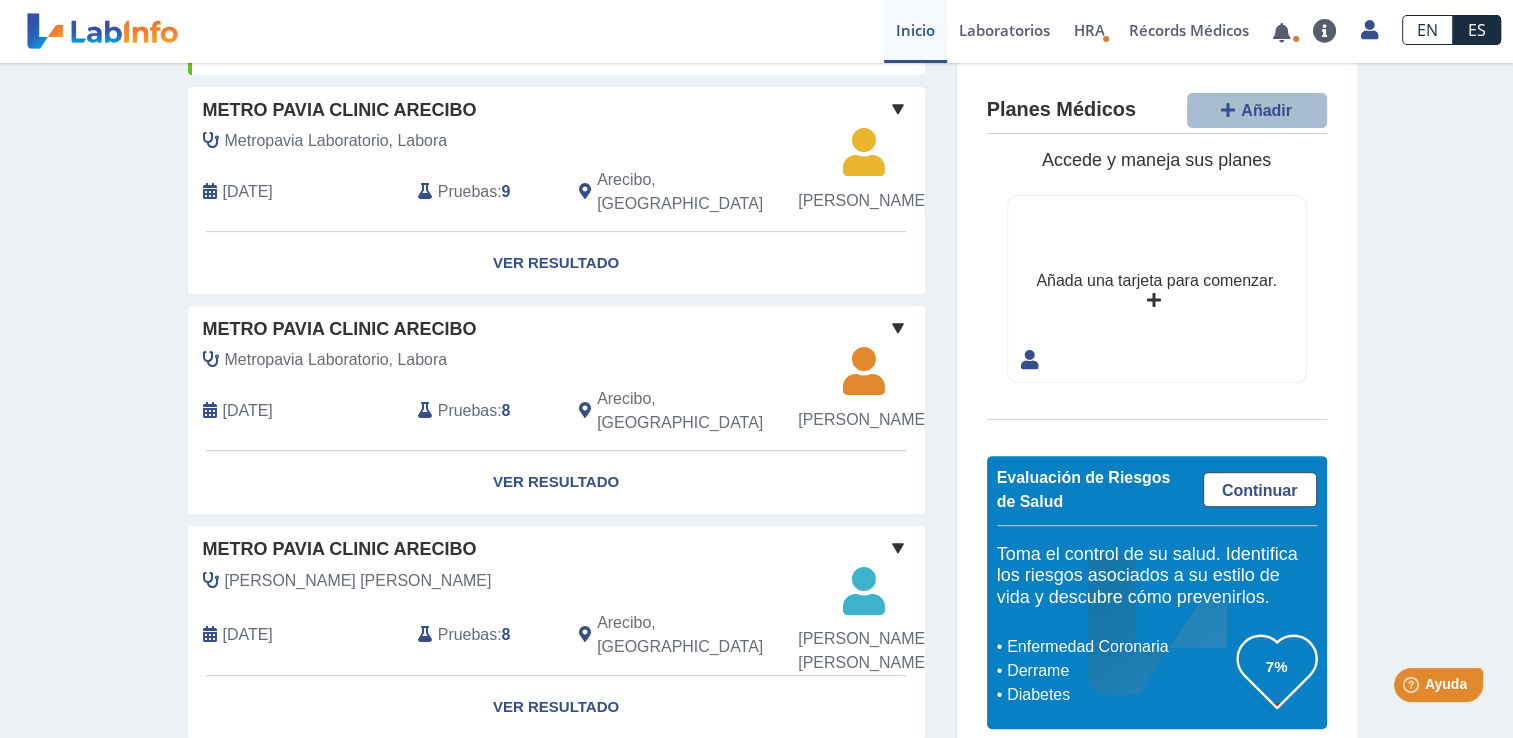 scroll, scrollTop: 787, scrollLeft: 0, axis: vertical 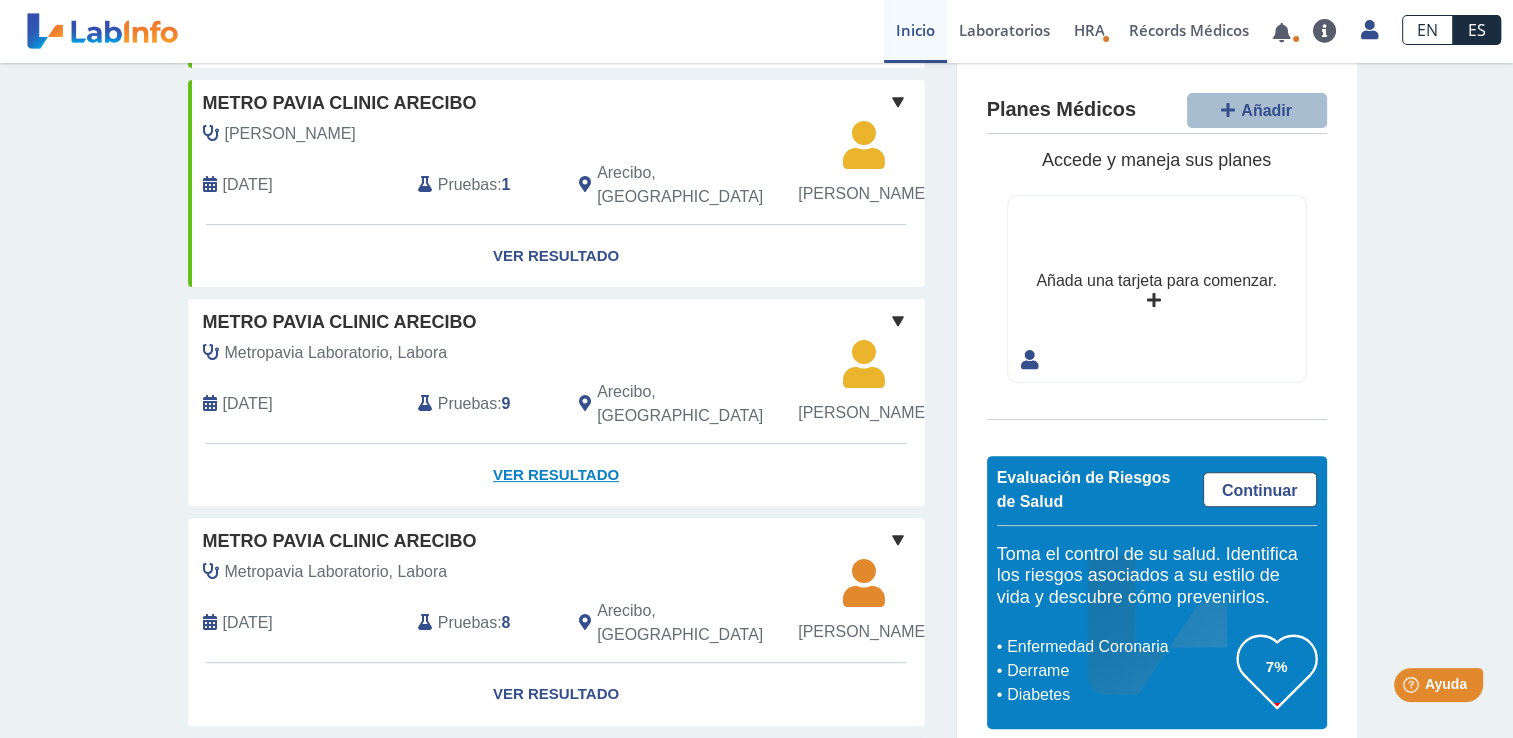 click on "Ver Resultado" 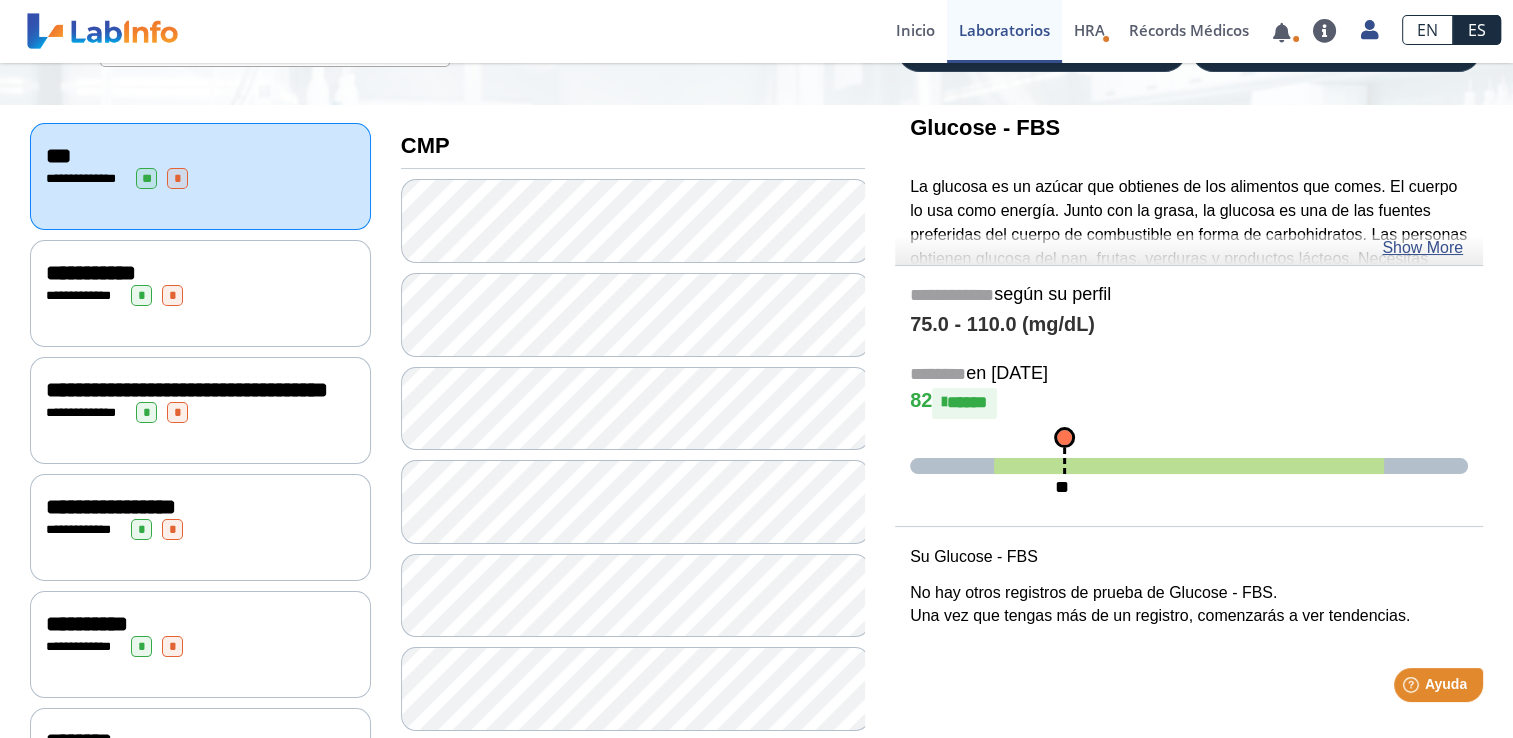 scroll, scrollTop: 73, scrollLeft: 0, axis: vertical 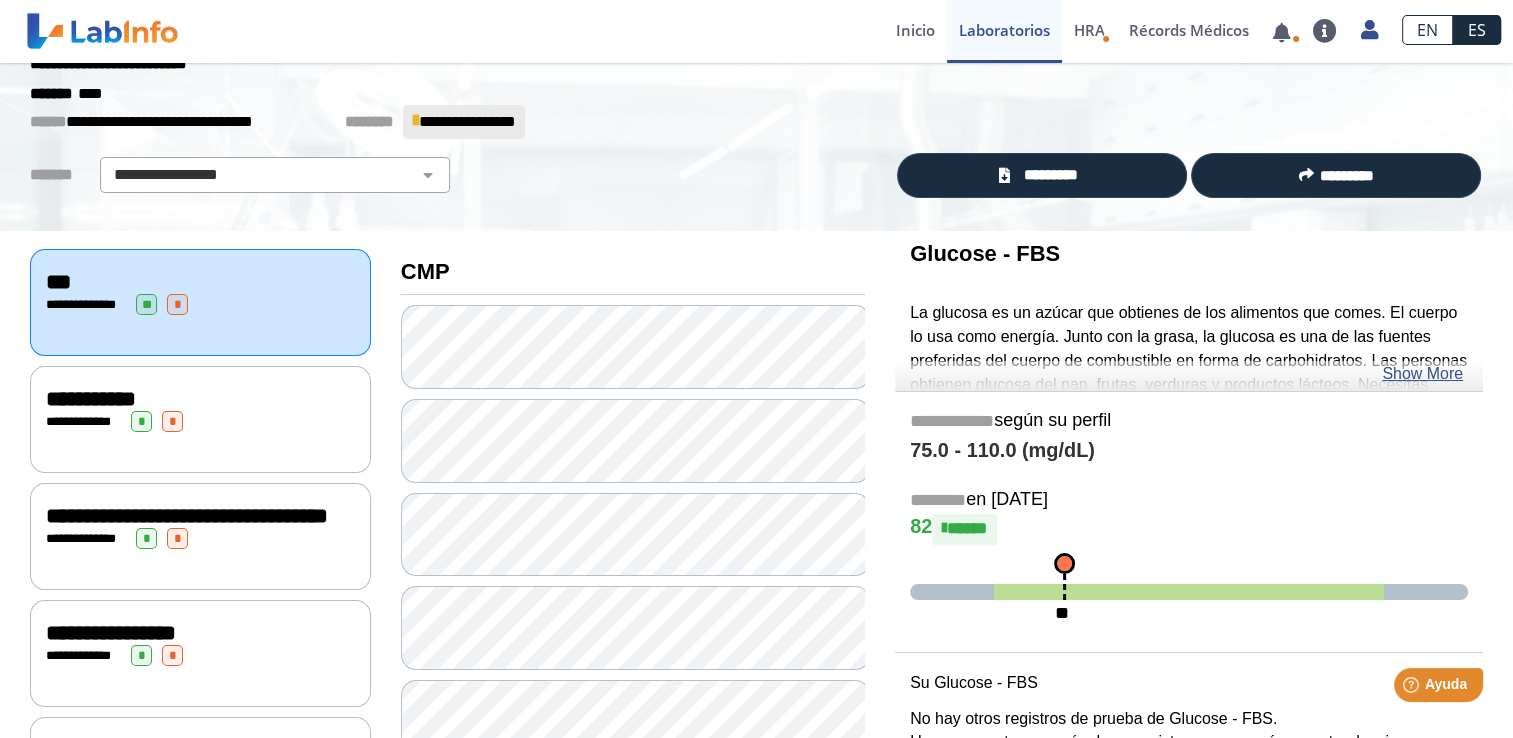 click on "**********" 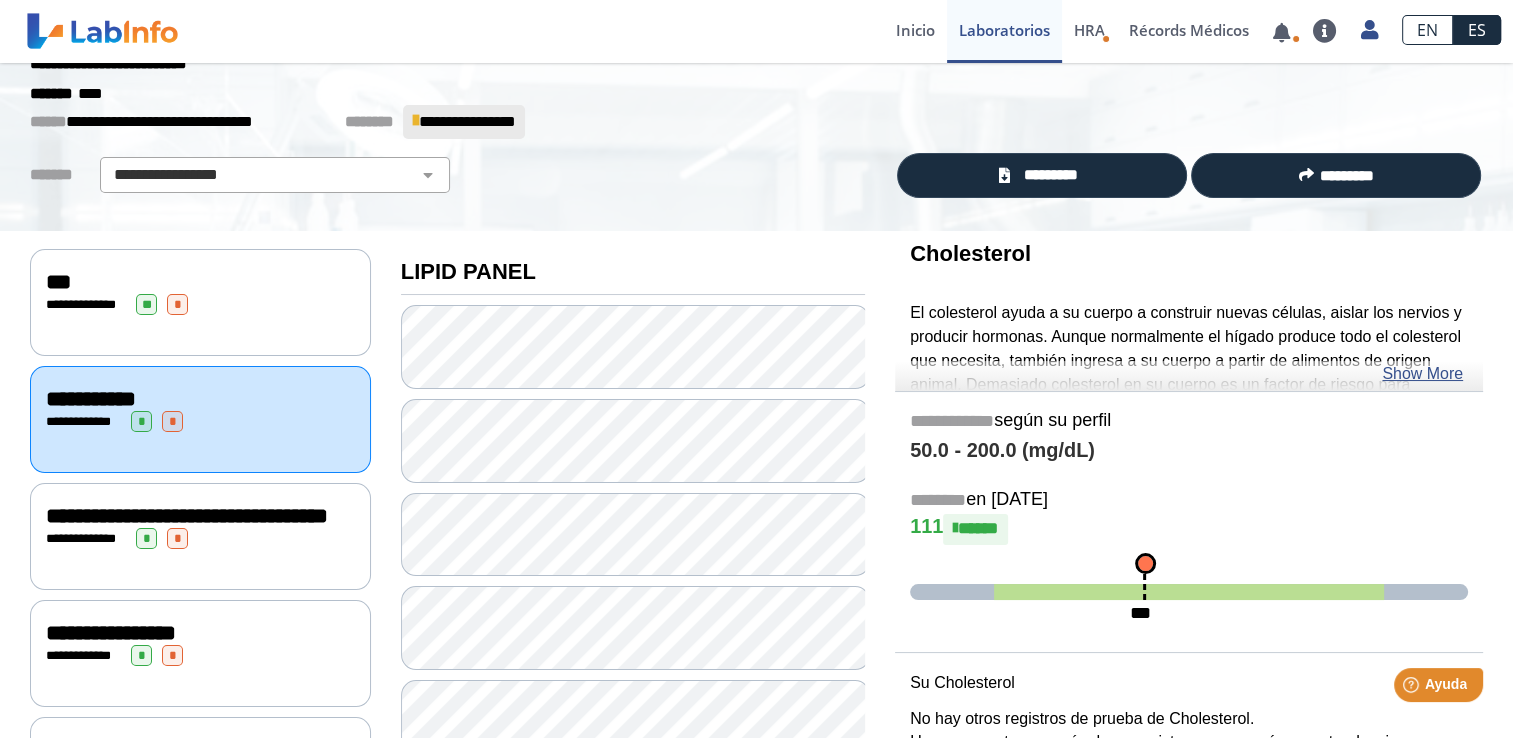 click on "**********" 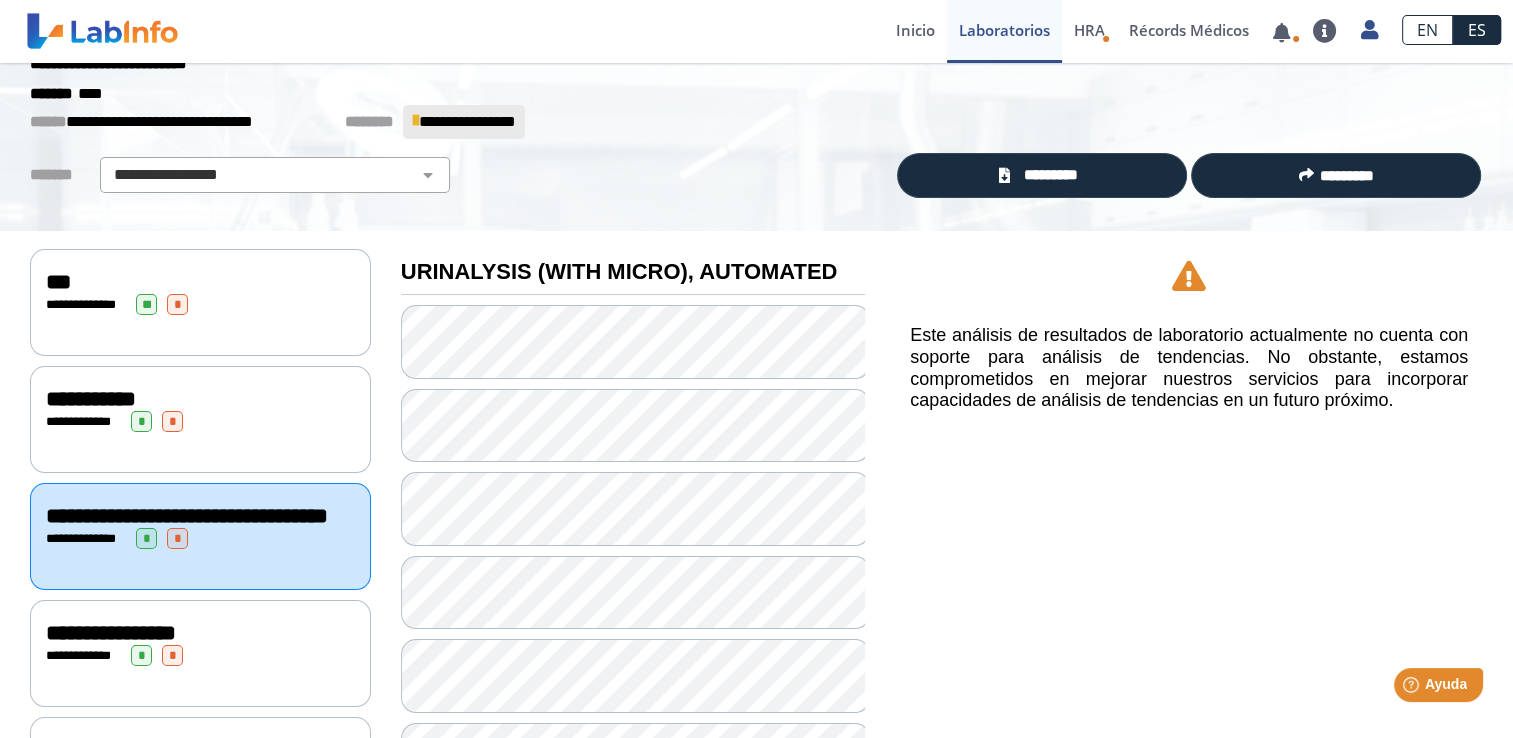 click on "**********" 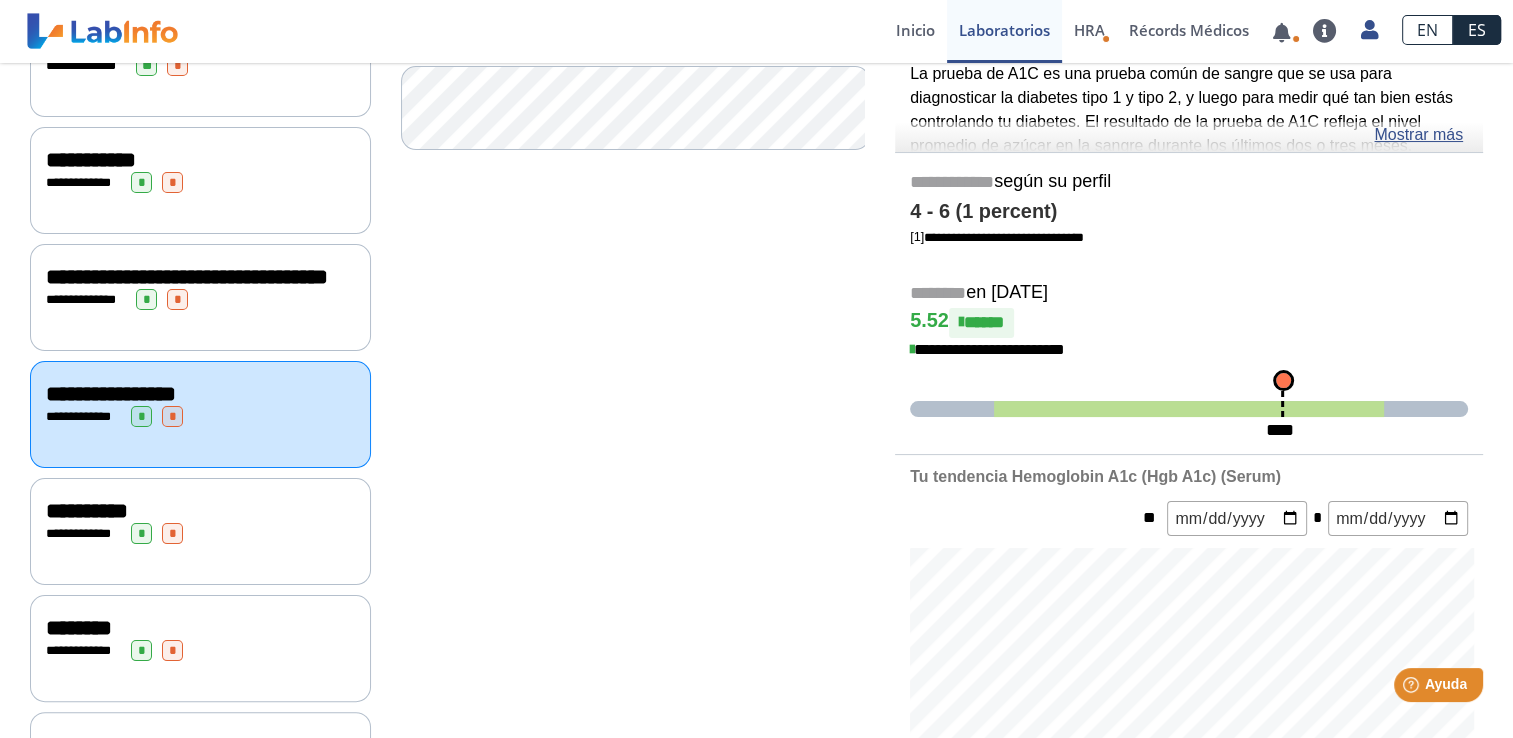 scroll, scrollTop: 328, scrollLeft: 0, axis: vertical 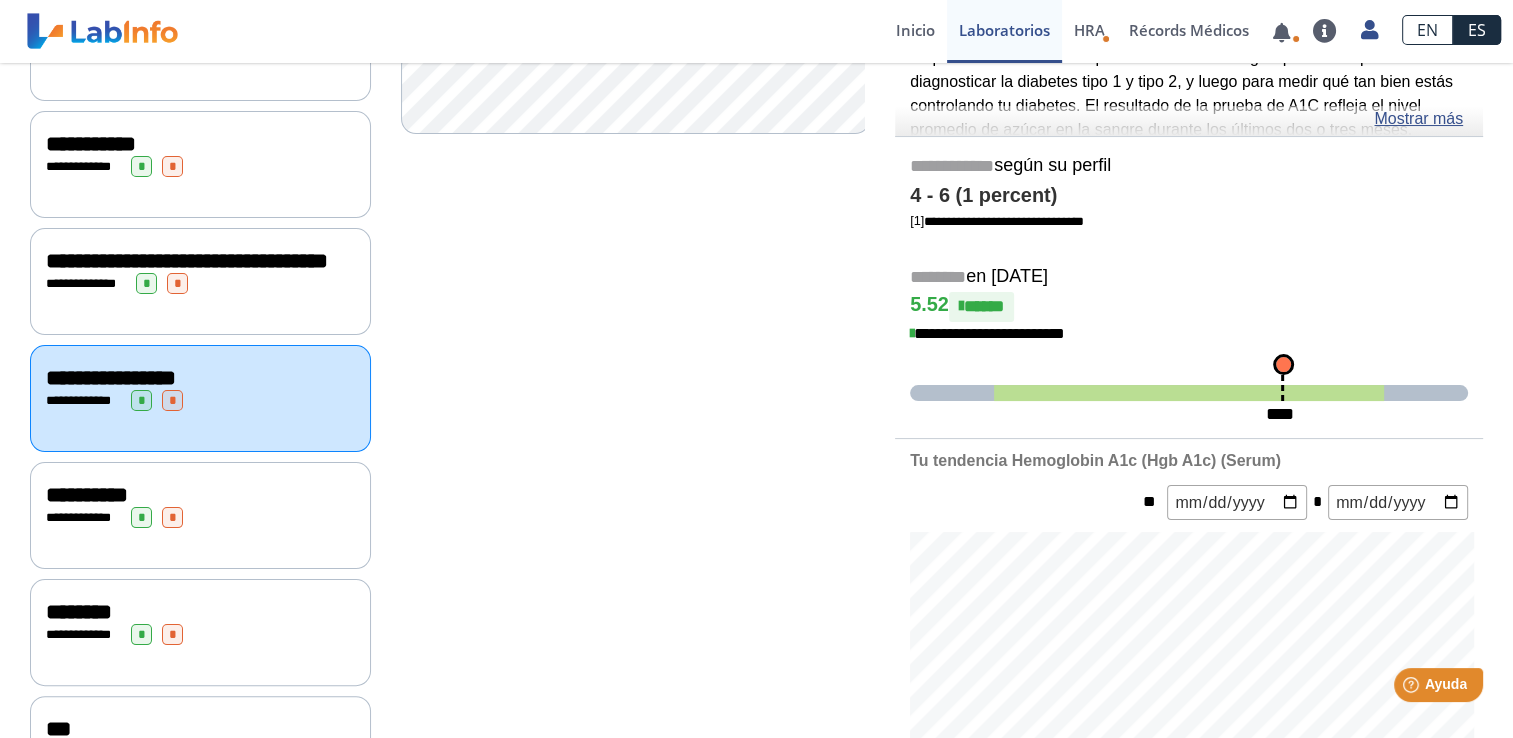 click on "**********" 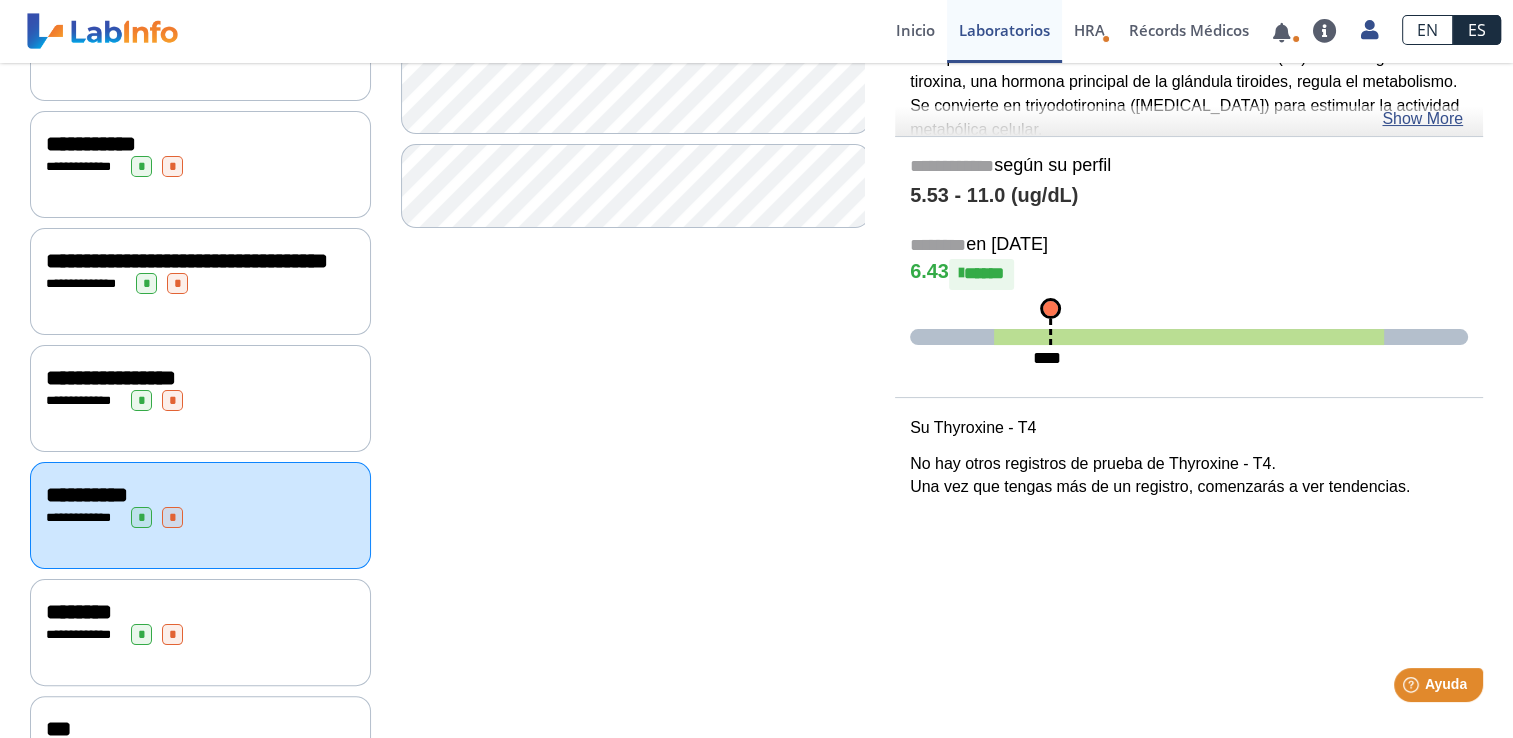 click on "**********" 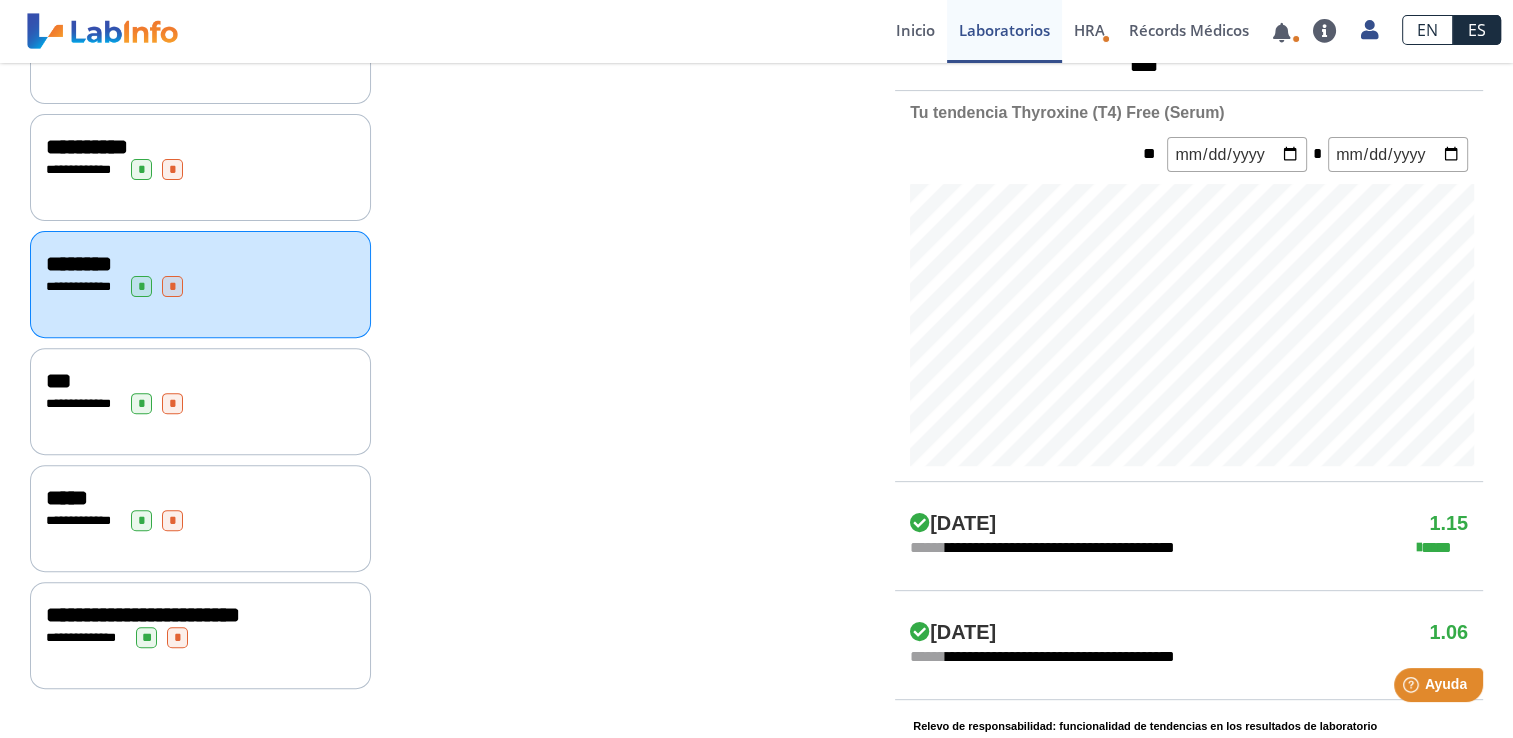 scroll, scrollTop: 692, scrollLeft: 0, axis: vertical 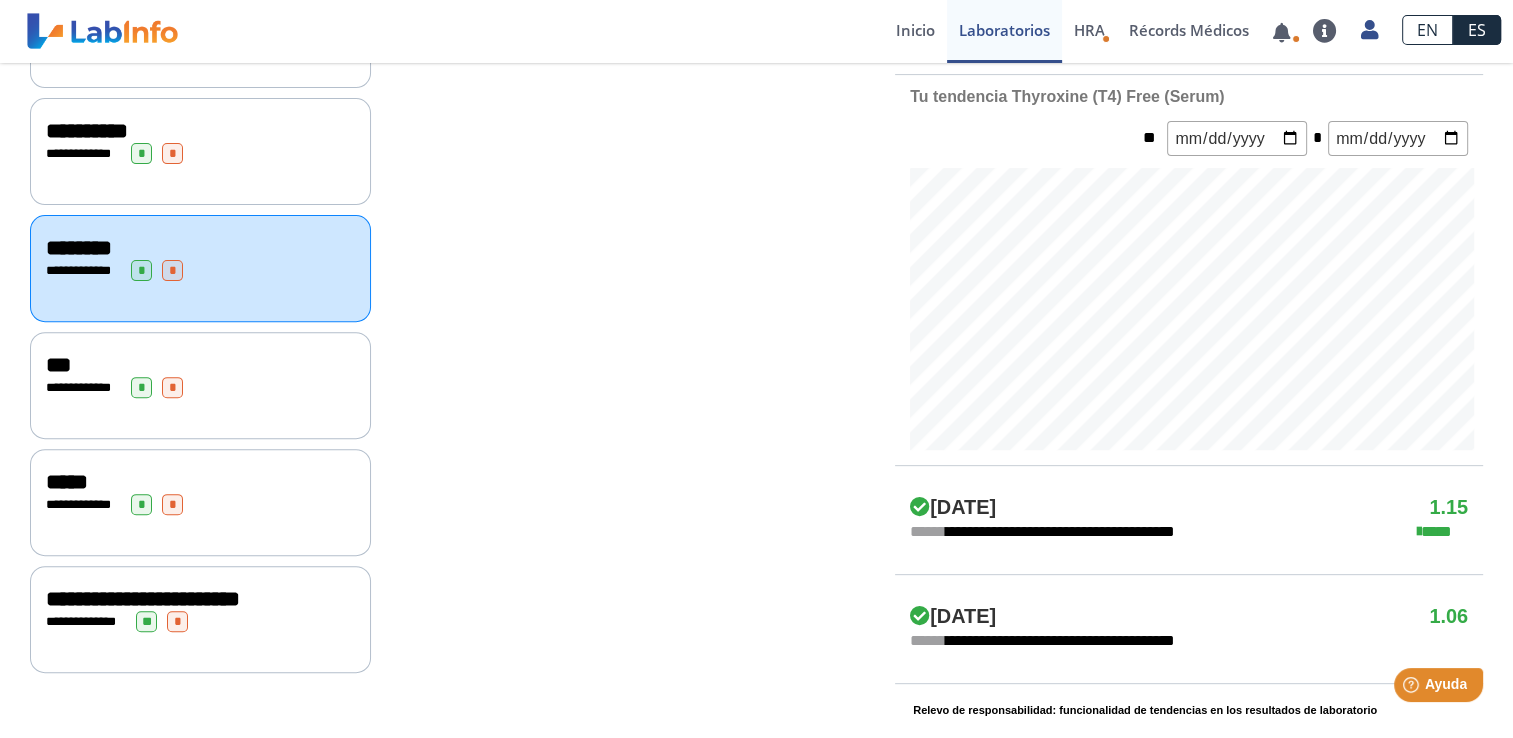 click on "***" 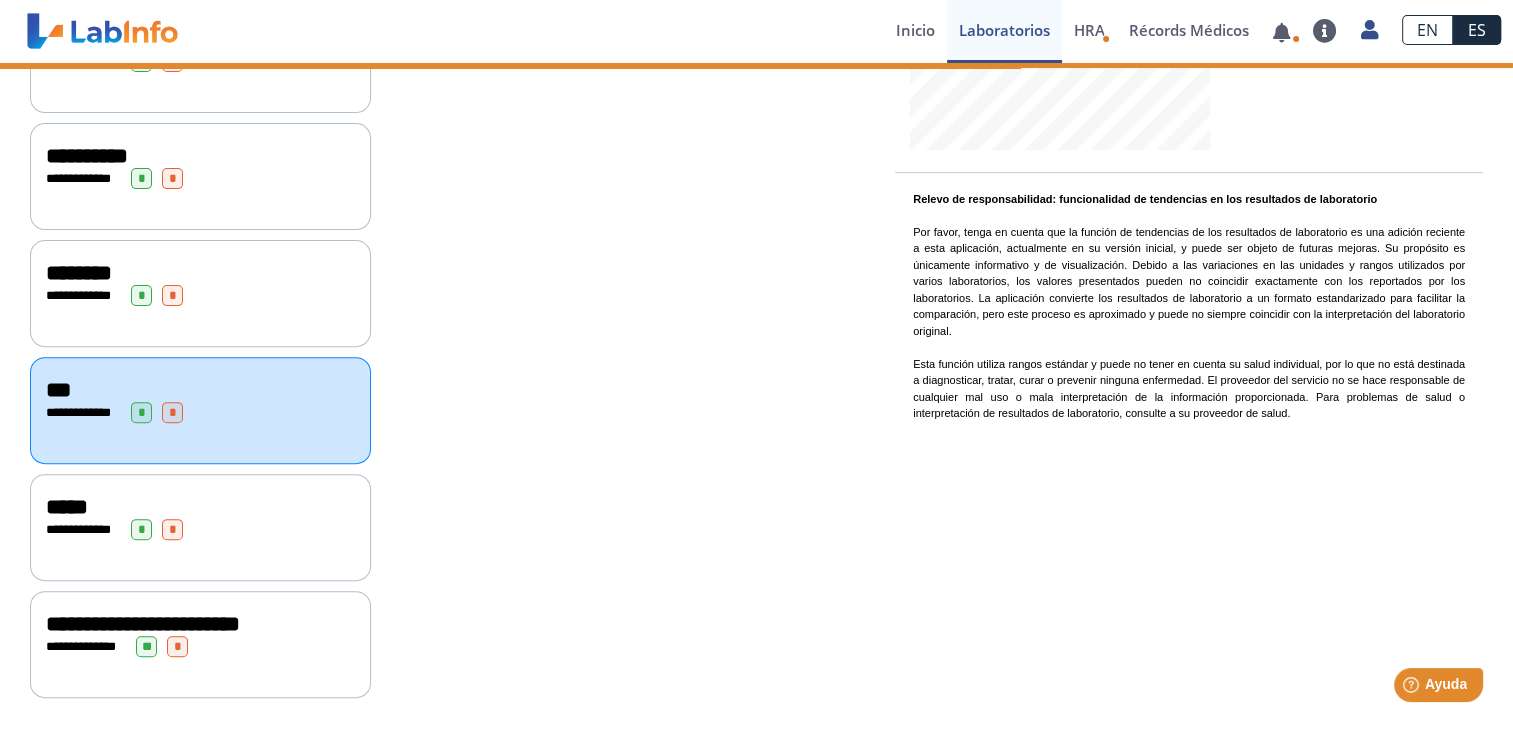 scroll, scrollTop: 692, scrollLeft: 0, axis: vertical 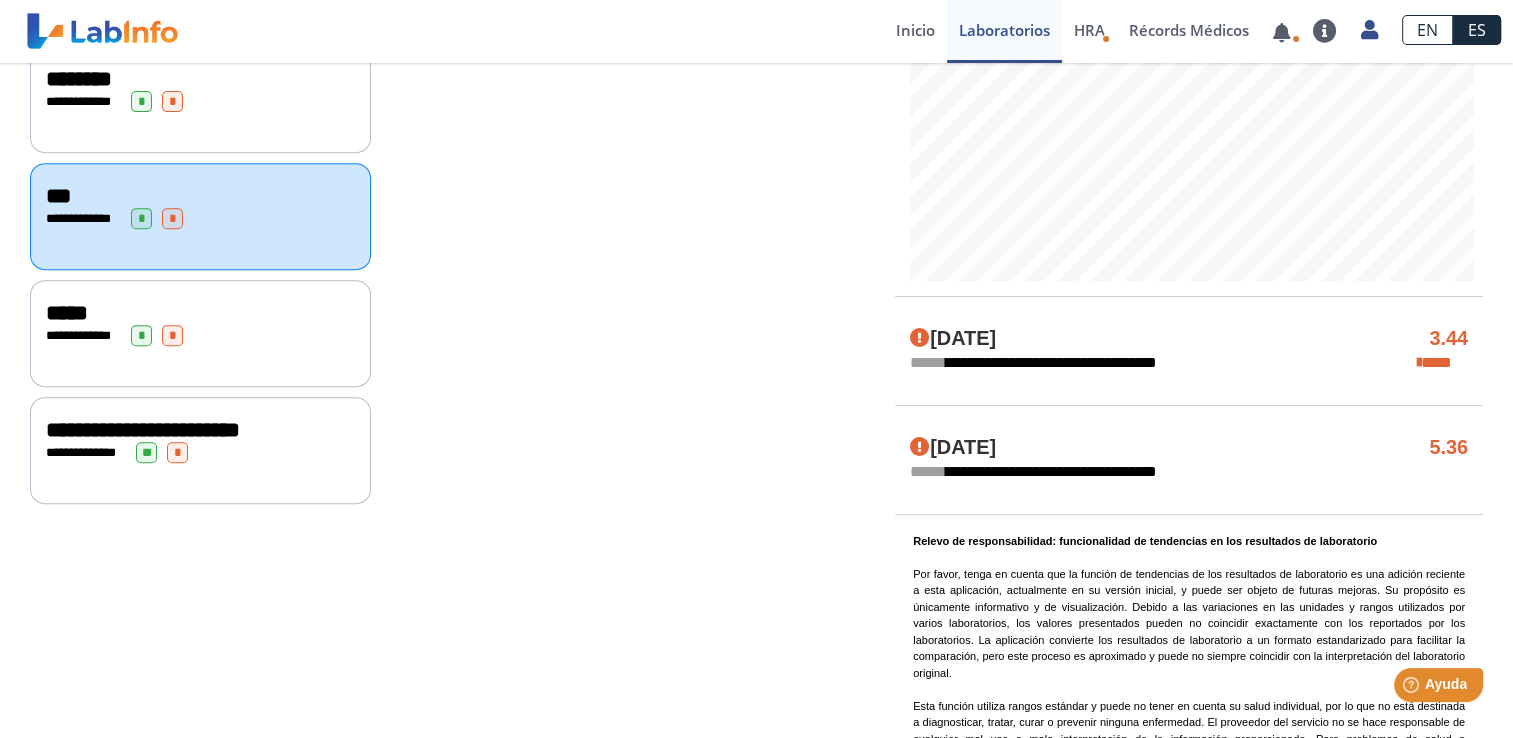 click on "**********" 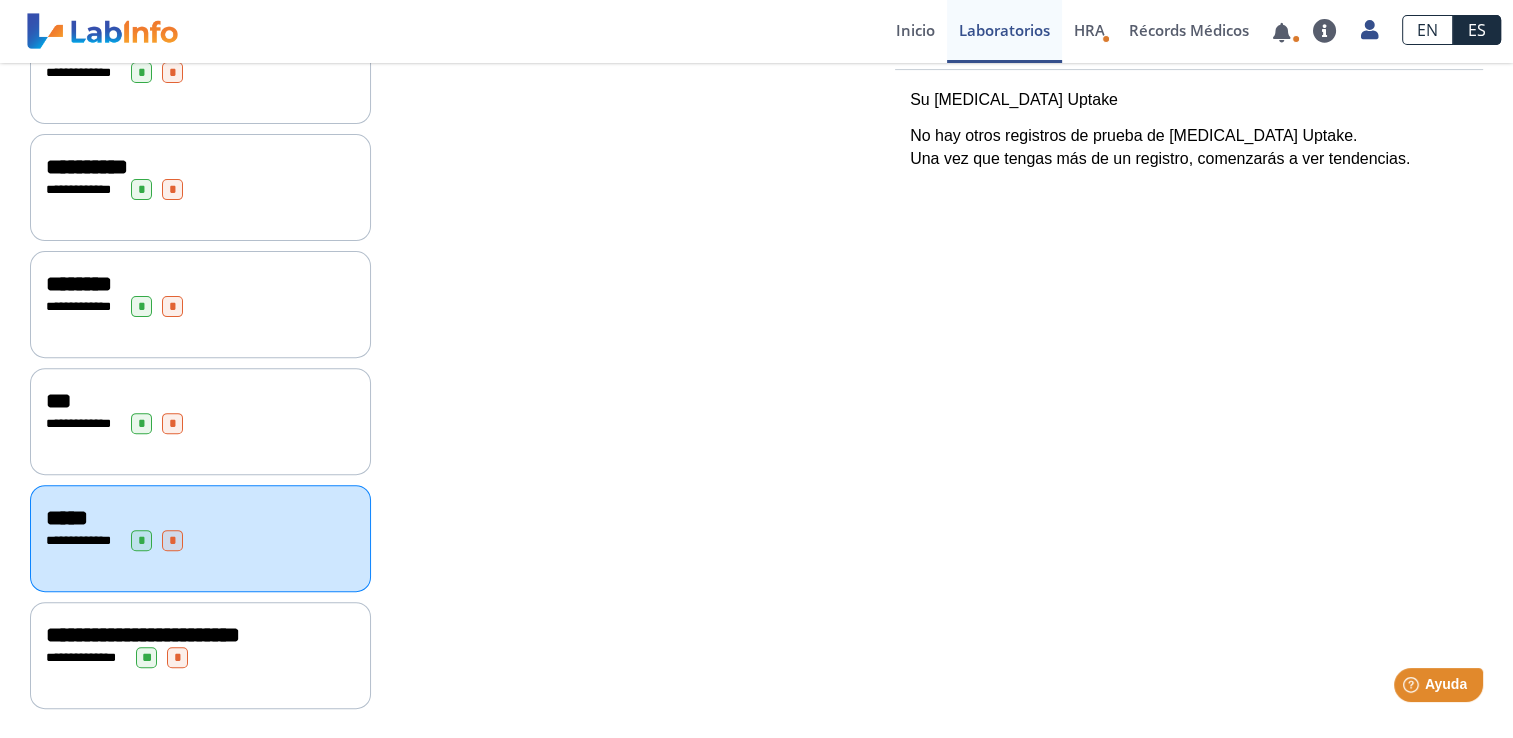 scroll, scrollTop: 667, scrollLeft: 0, axis: vertical 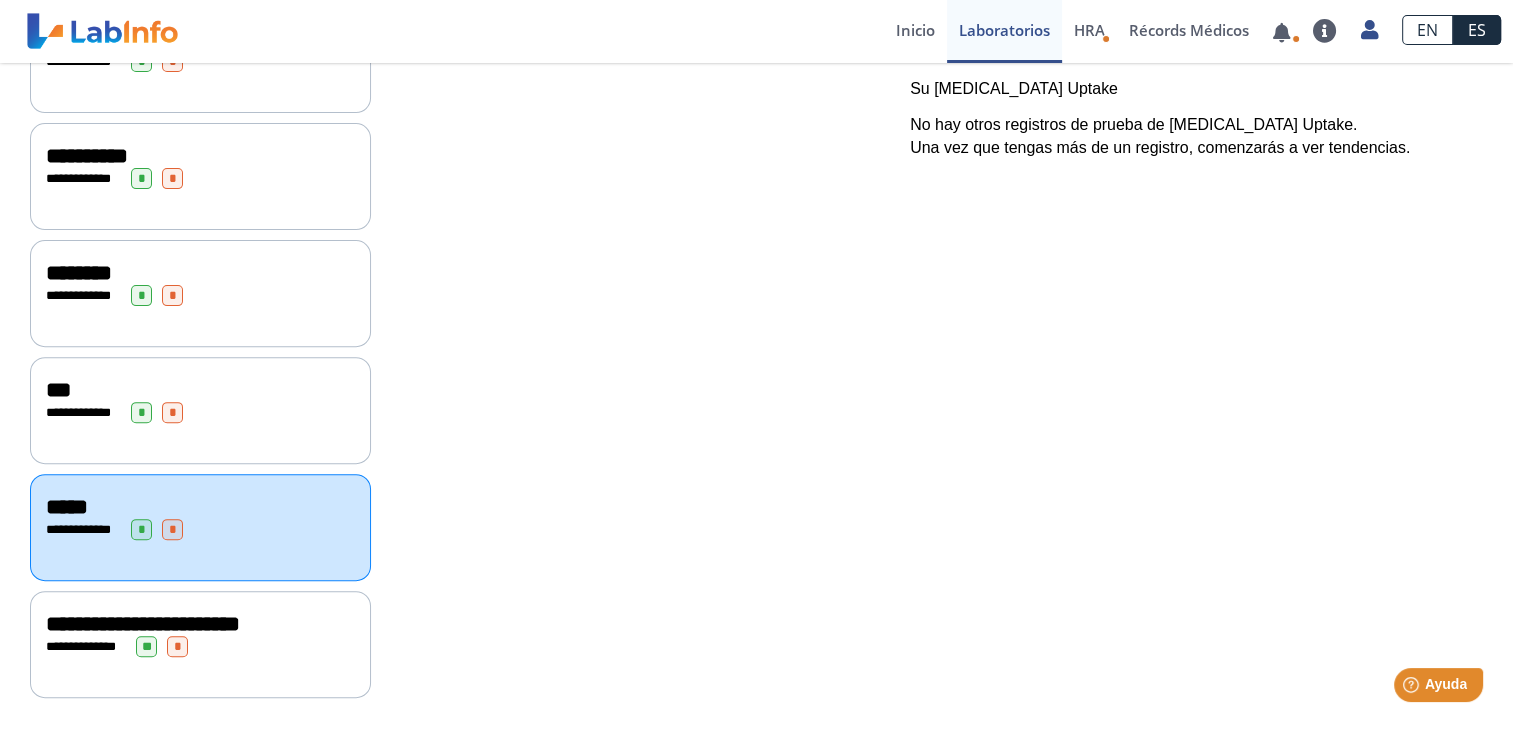 click on "**********" 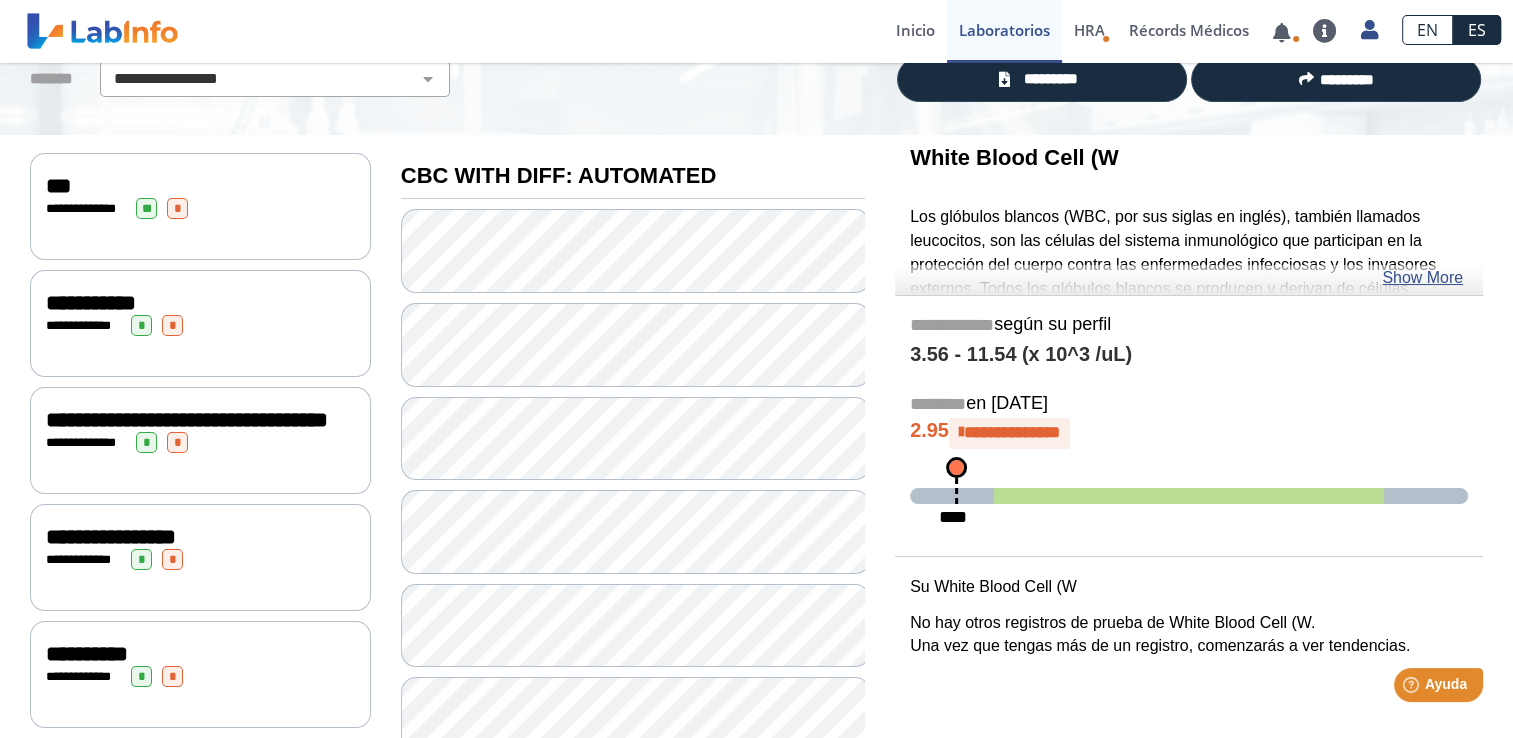 scroll, scrollTop: 158, scrollLeft: 0, axis: vertical 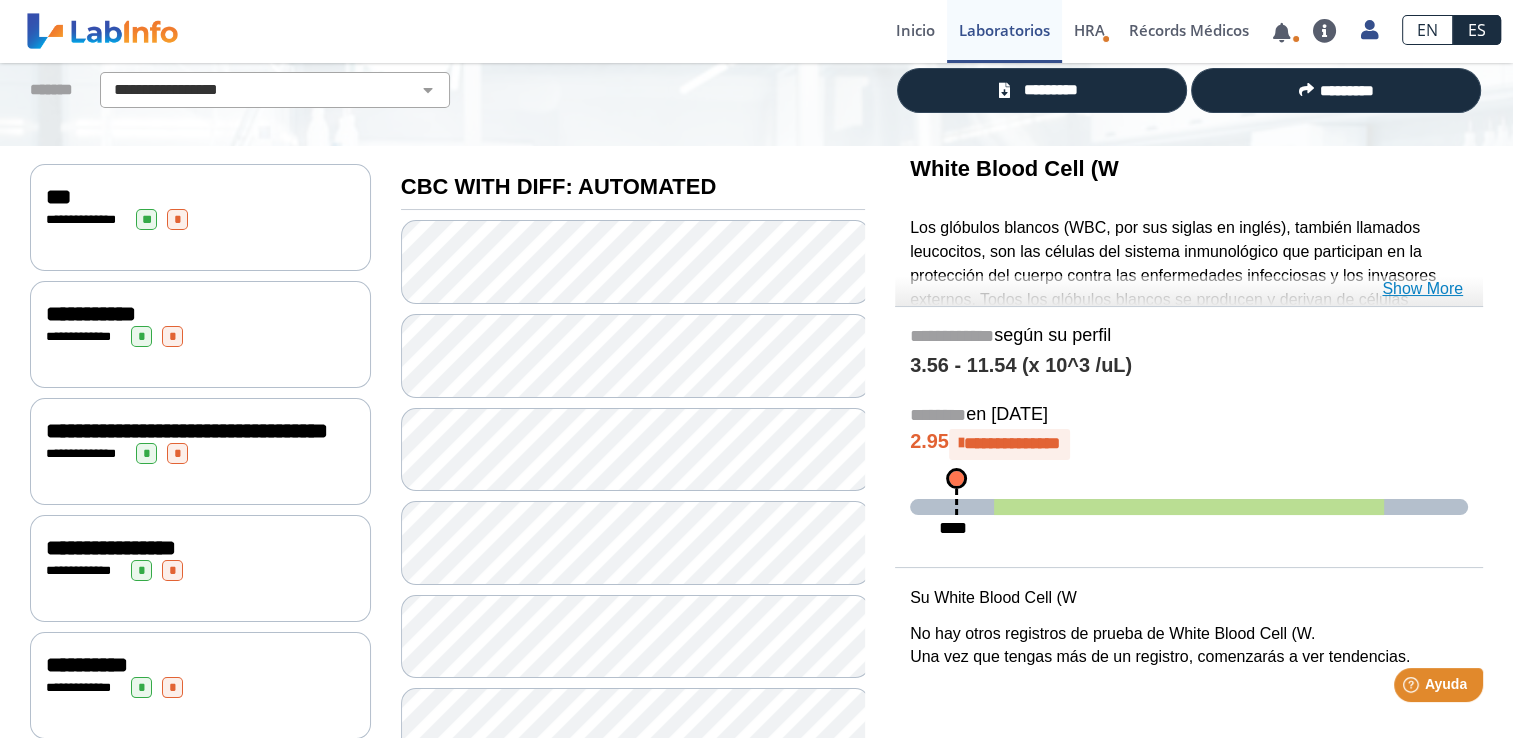 click on "Show More" 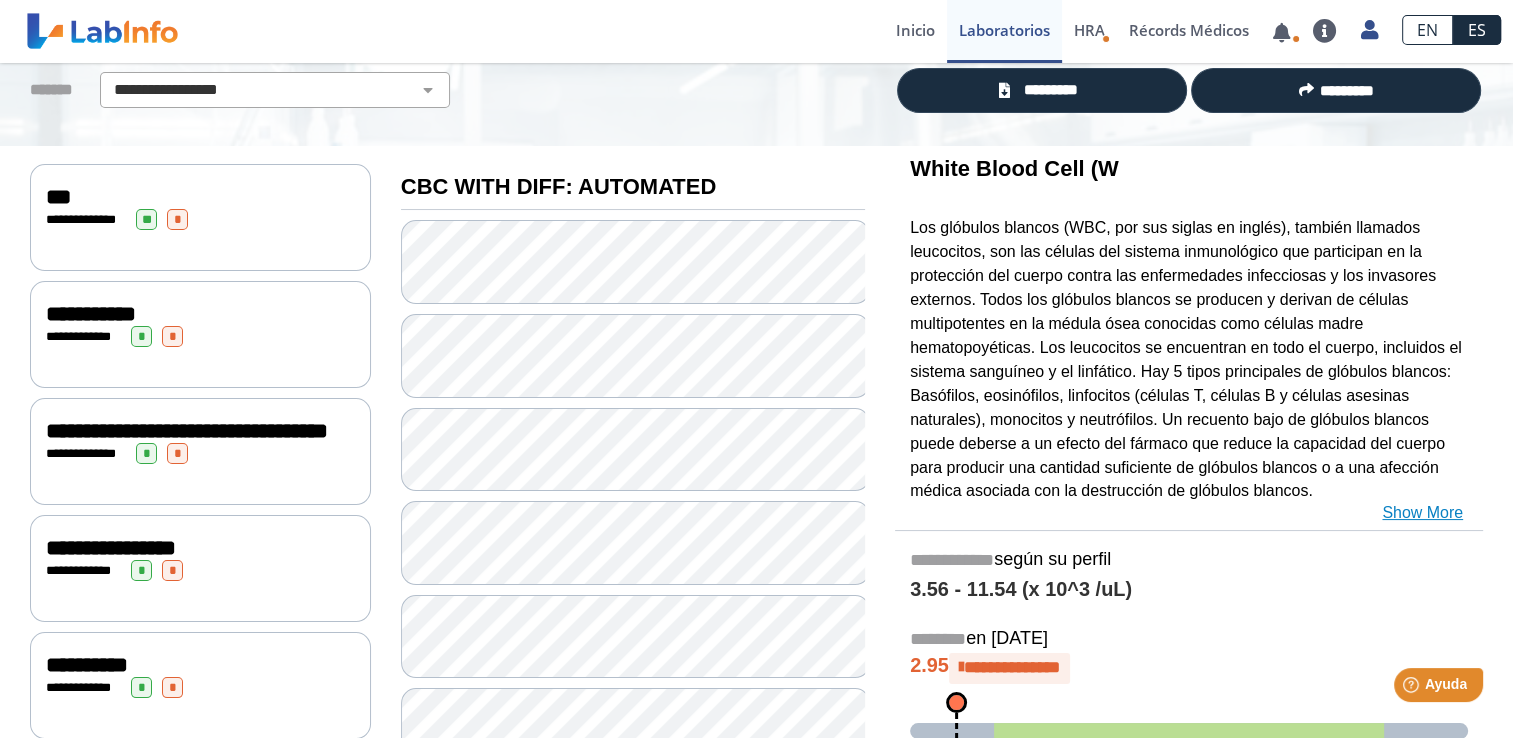 click on "Show More" 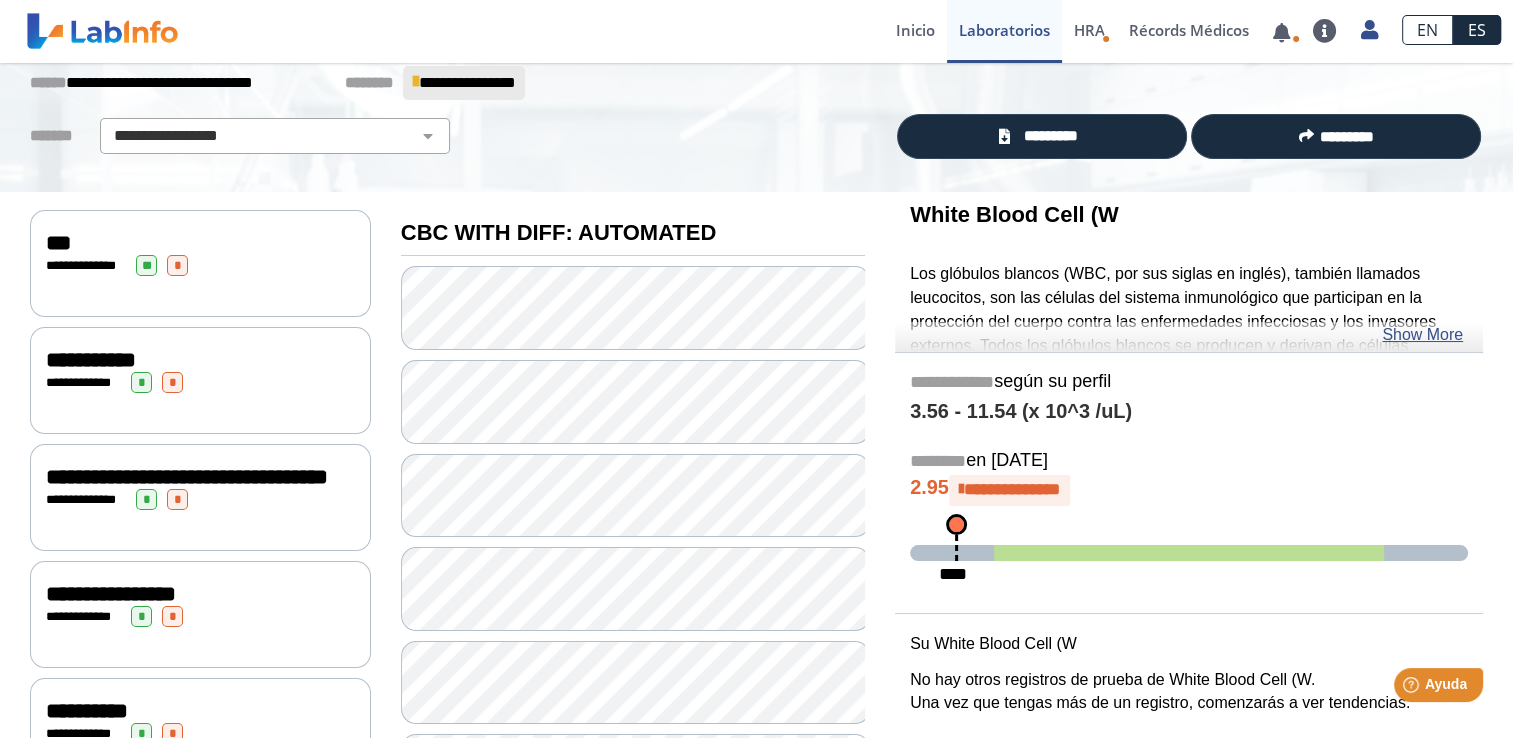 scroll, scrollTop: 0, scrollLeft: 0, axis: both 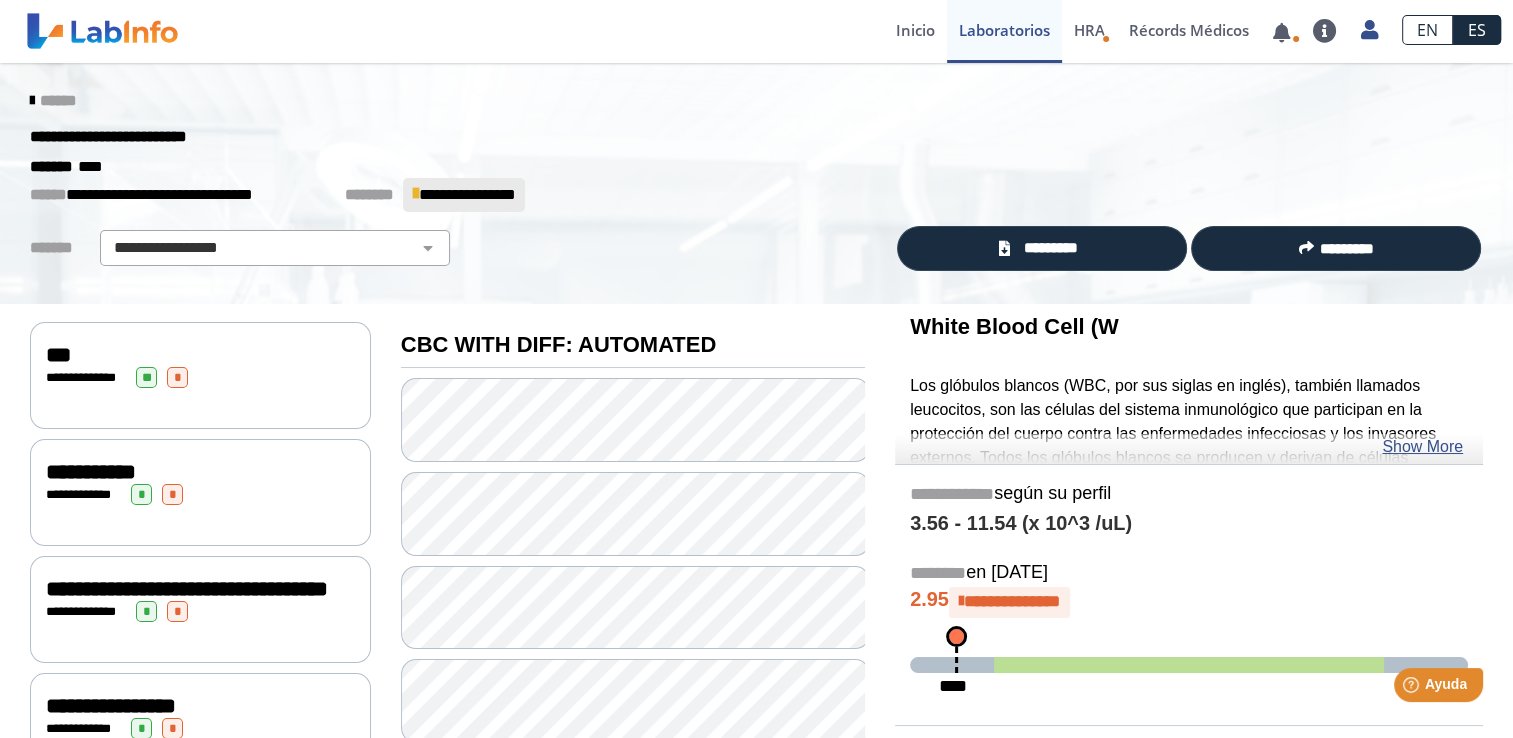 click 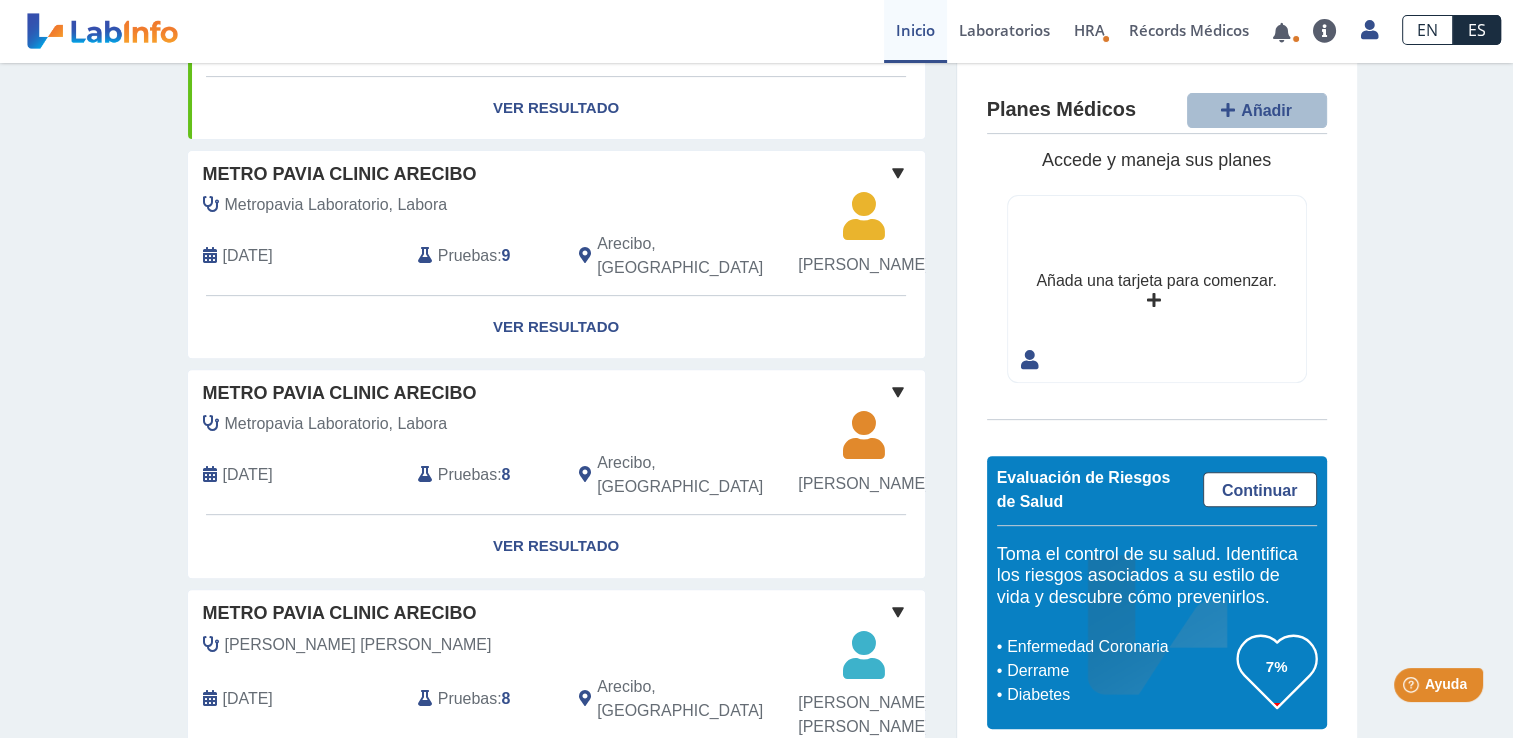 scroll, scrollTop: 723, scrollLeft: 0, axis: vertical 